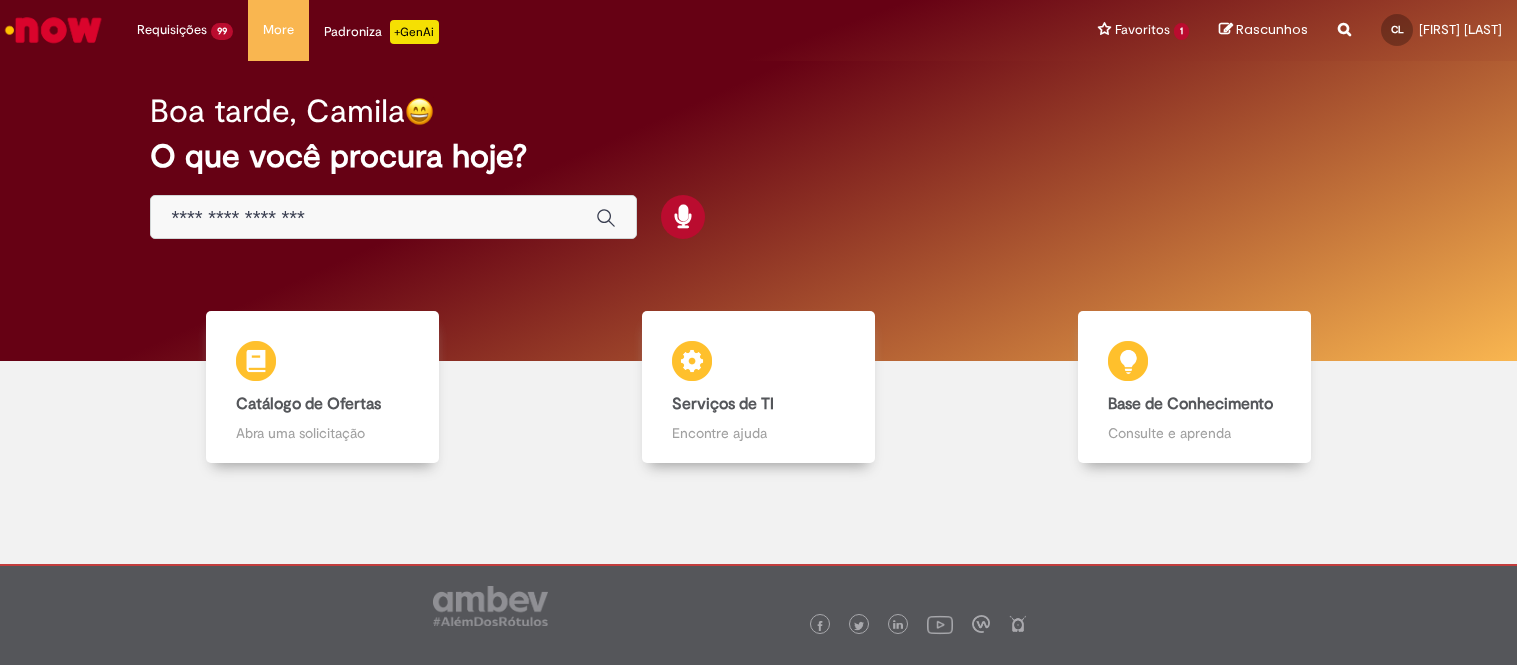 scroll, scrollTop: 0, scrollLeft: 0, axis: both 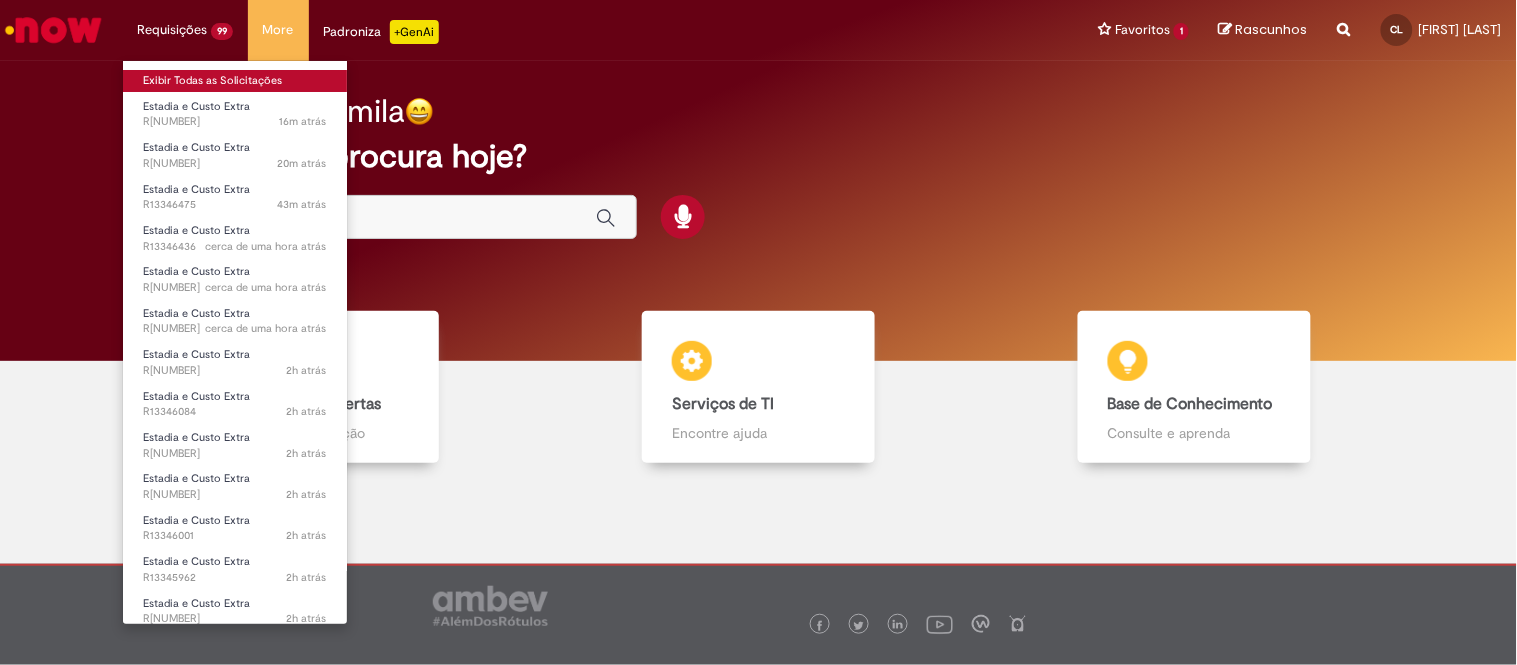 click on "Exibir Todas as Solicitações" at bounding box center (235, 81) 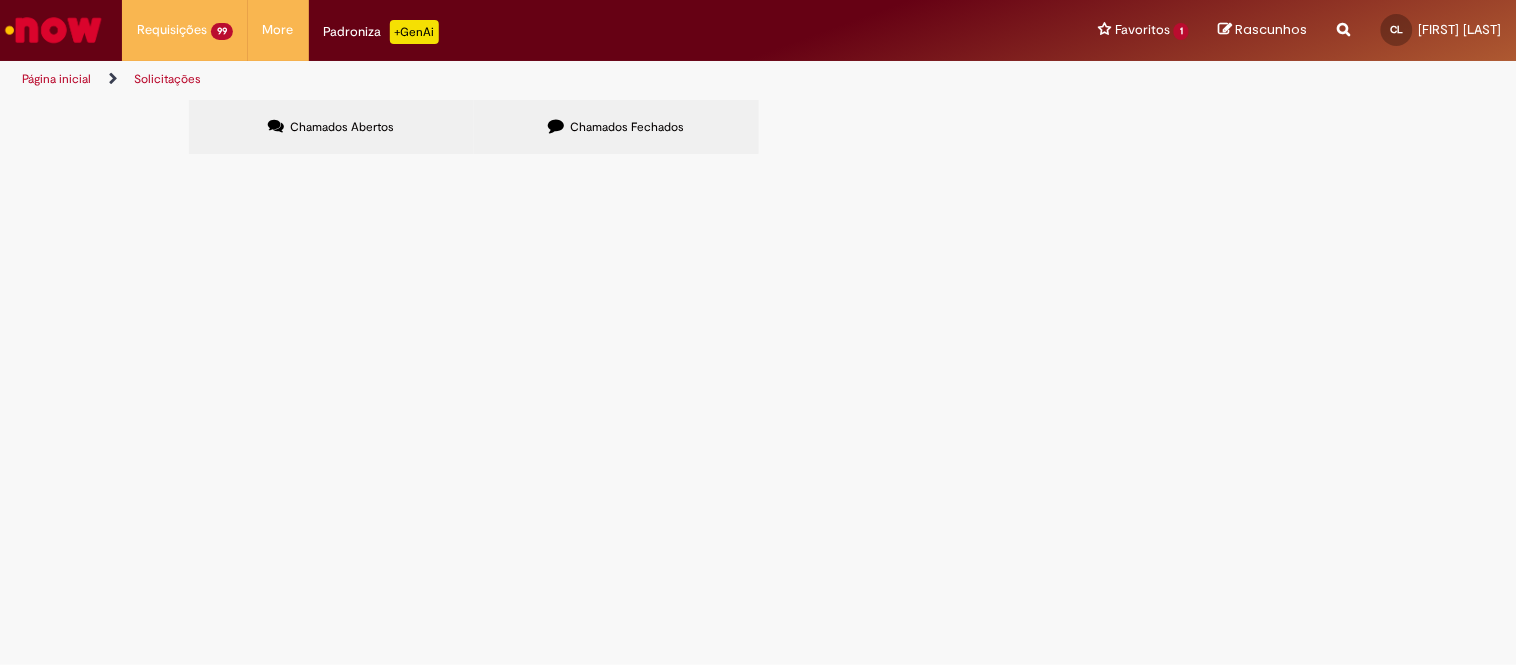 click at bounding box center (0, 0) 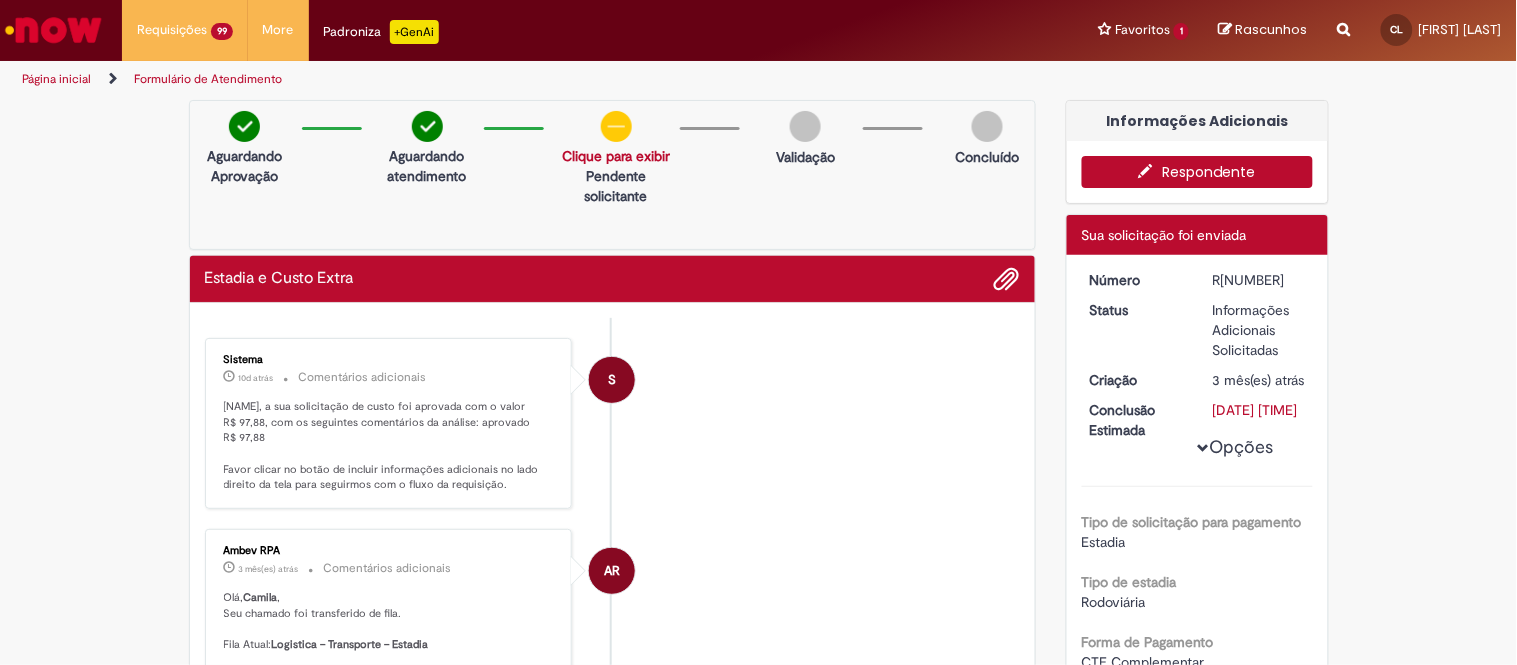 click on "Respondente" at bounding box center [1197, 172] 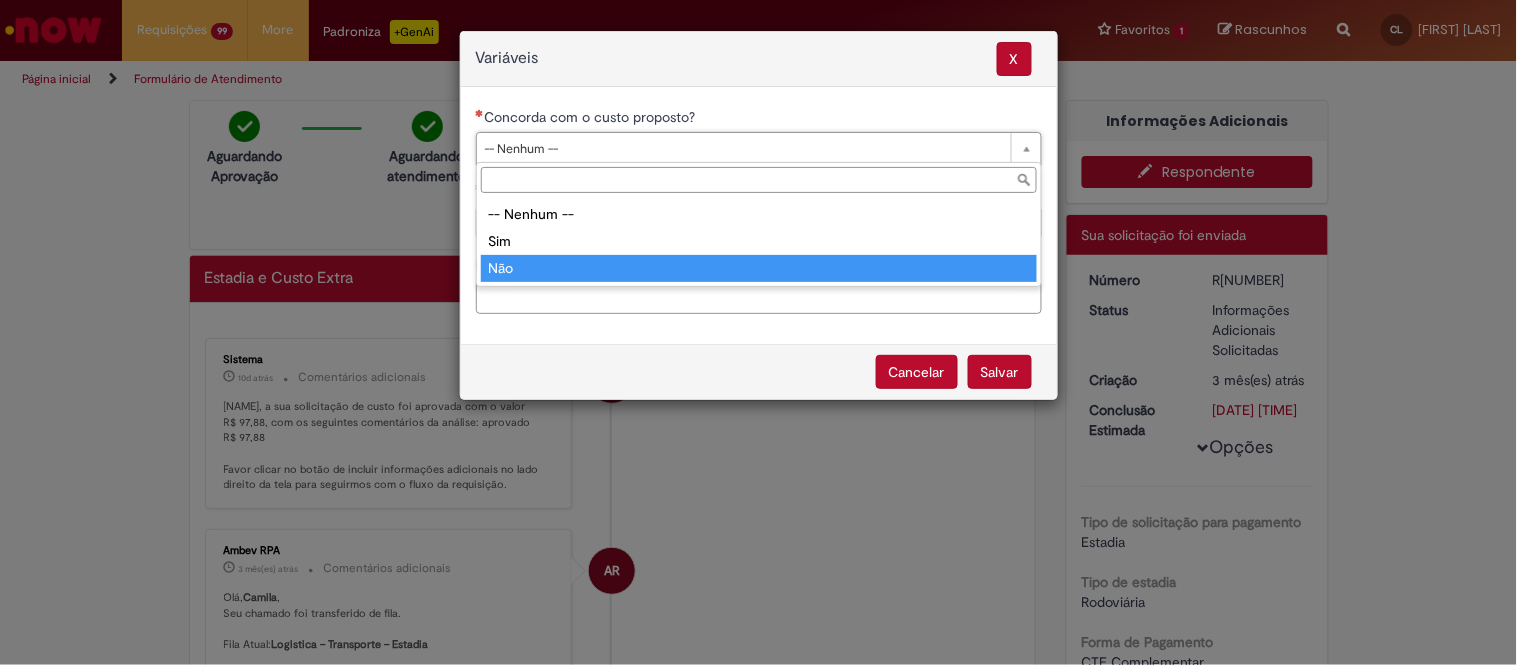 type on "***" 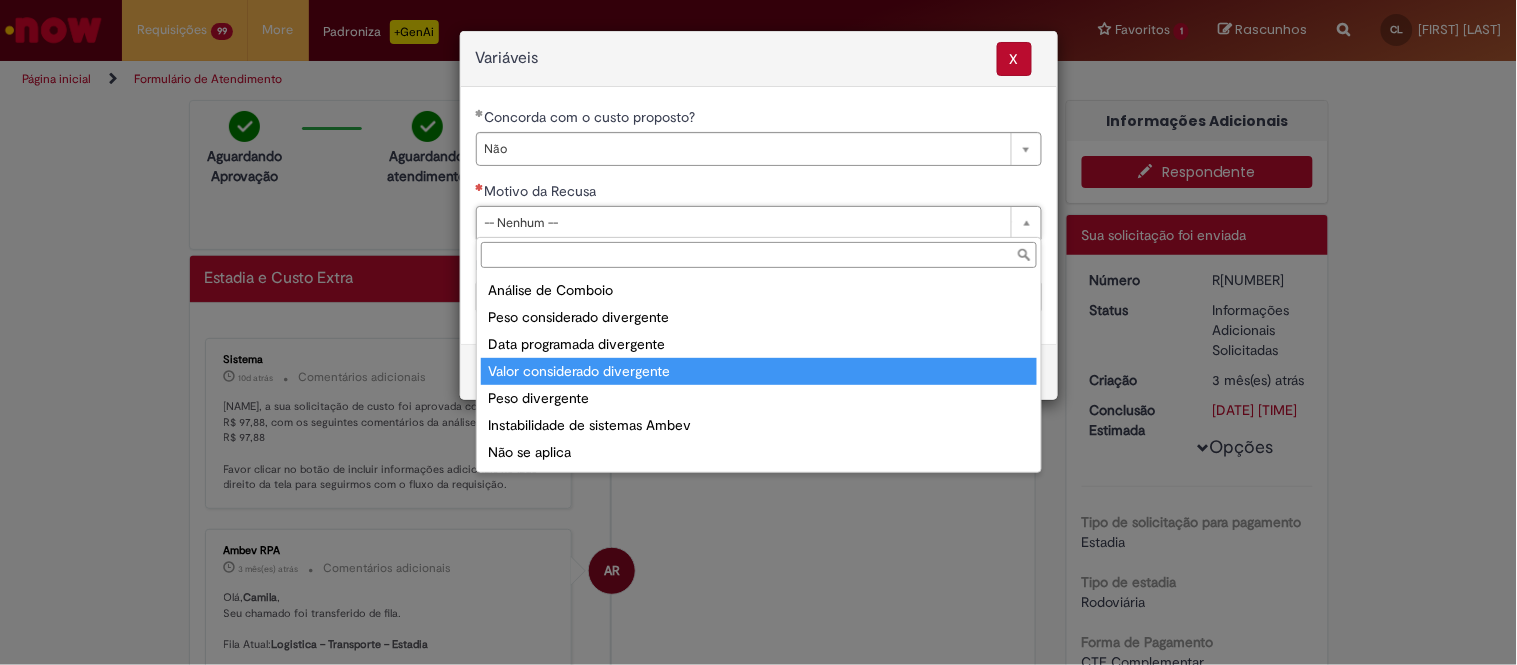 scroll, scrollTop: 76, scrollLeft: 0, axis: vertical 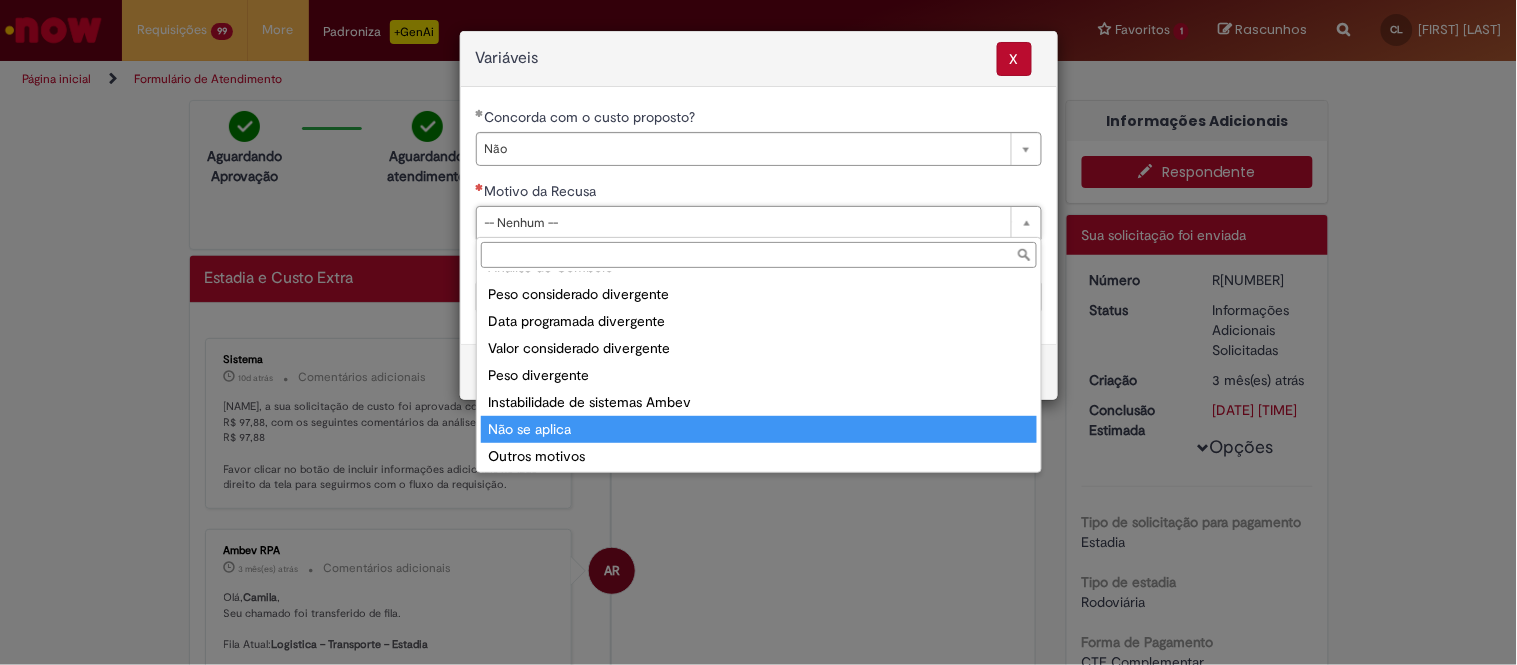 type on "**********" 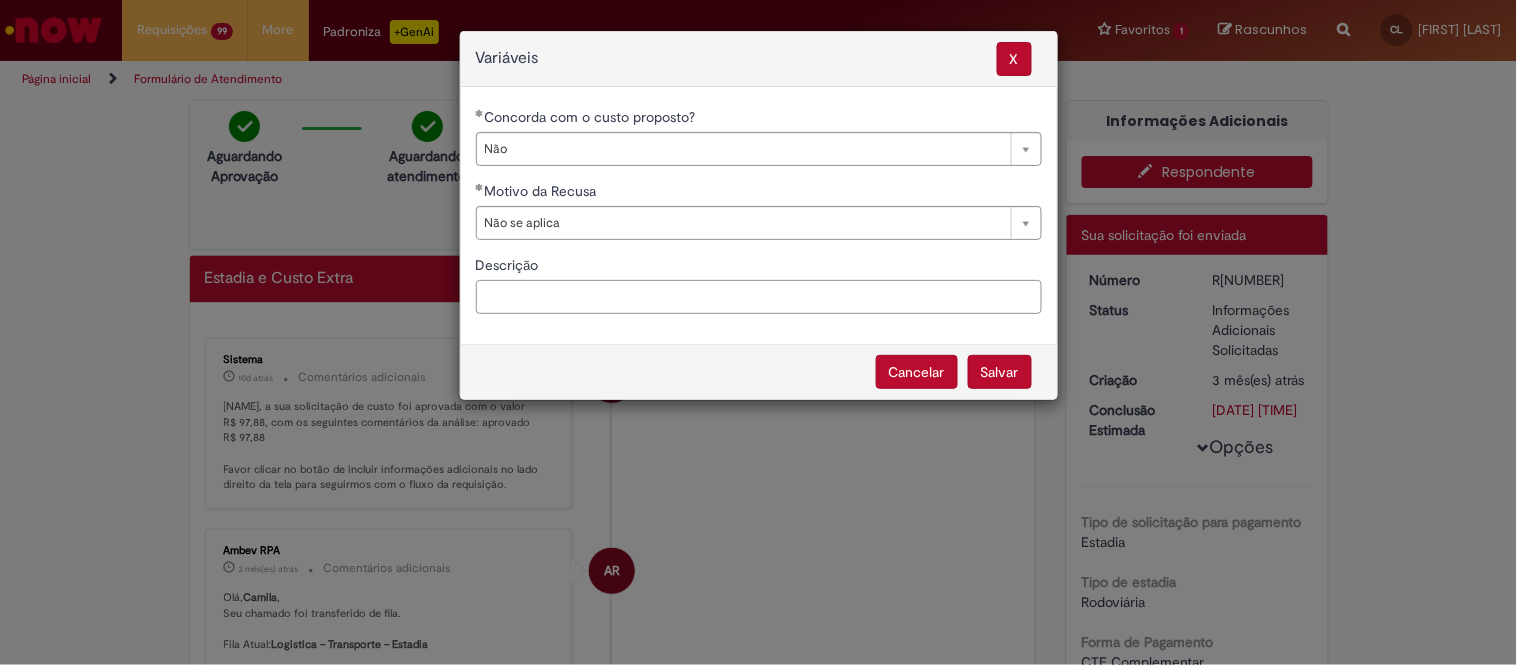 click on "Descrição" at bounding box center (759, 297) 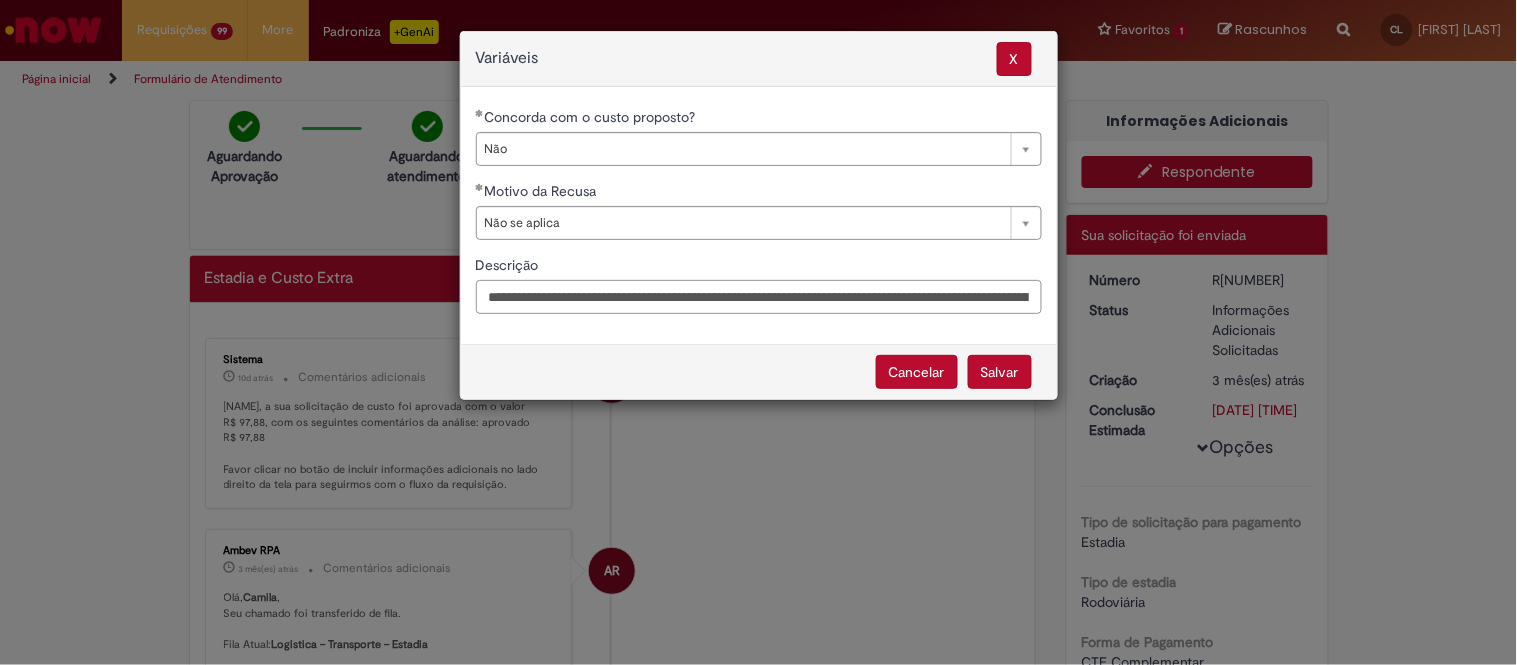 scroll, scrollTop: 0, scrollLeft: 1104, axis: horizontal 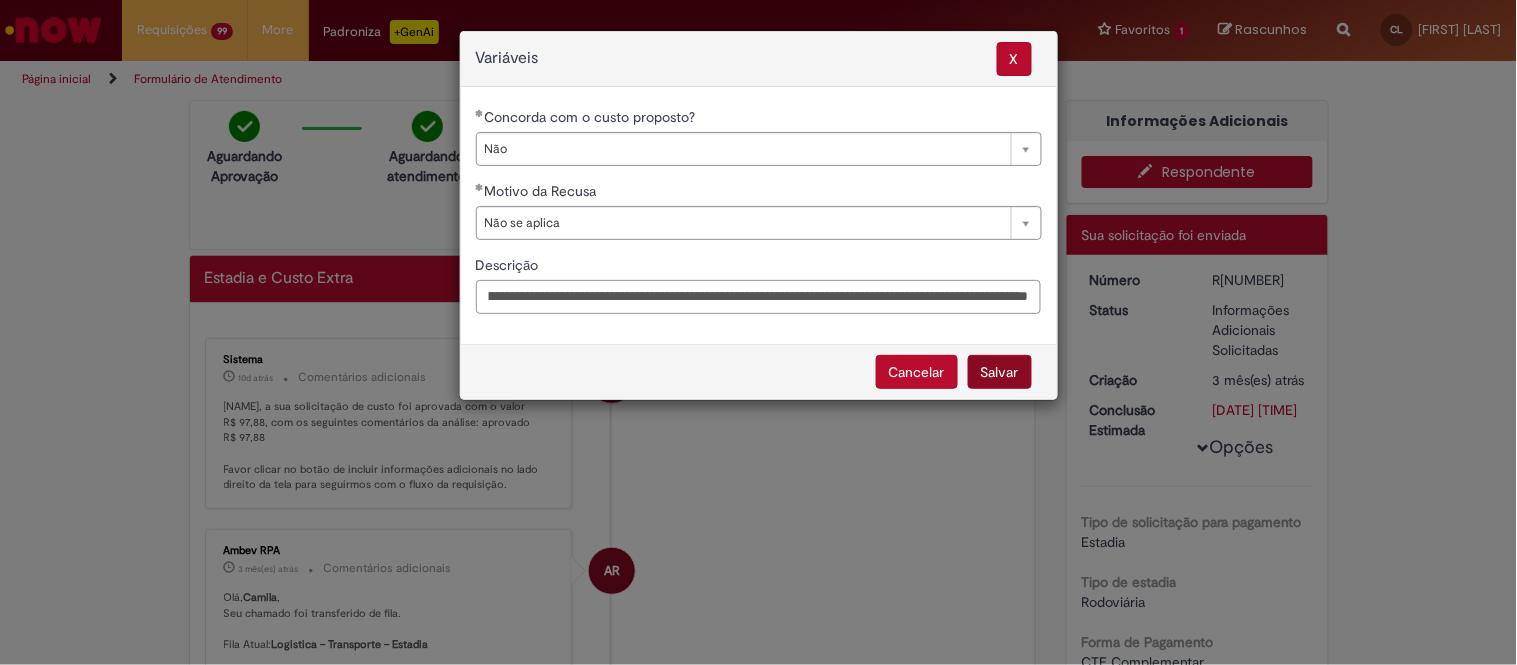 type on "**********" 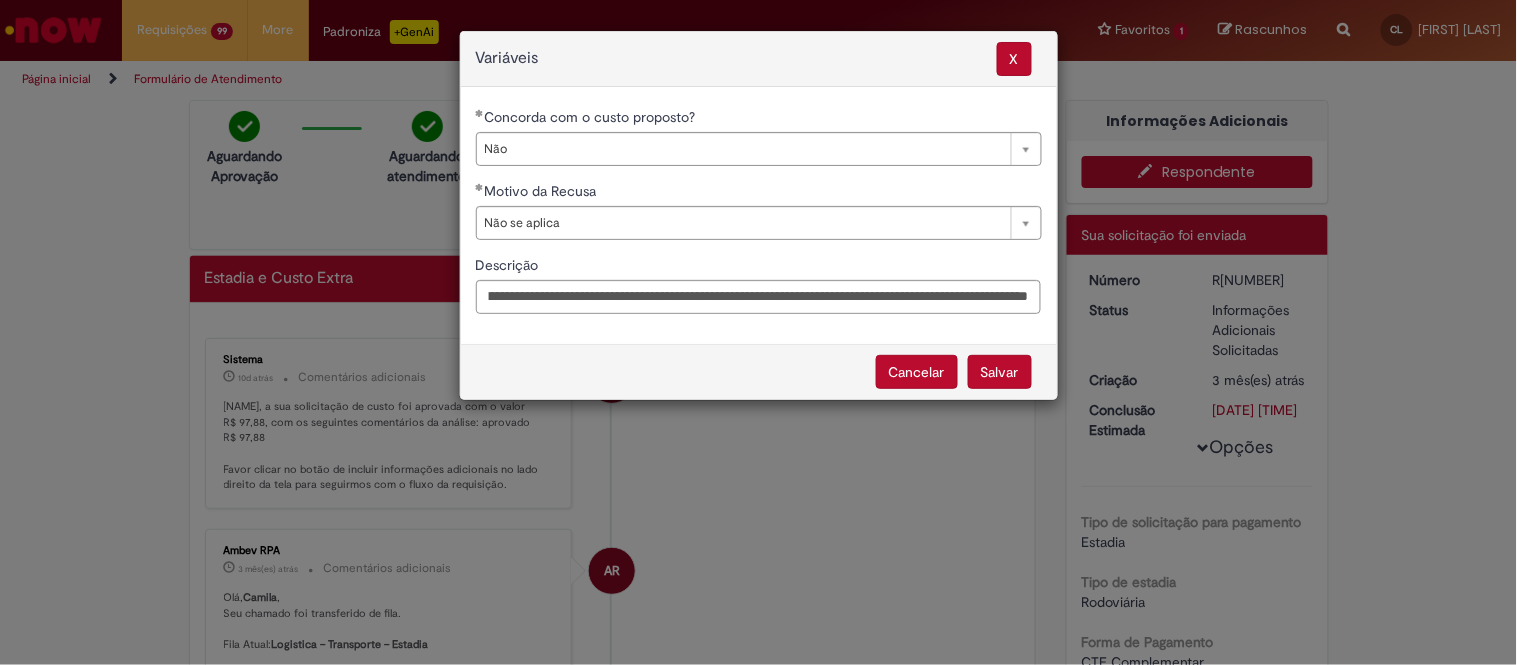 click on "Salvar" at bounding box center [1000, 372] 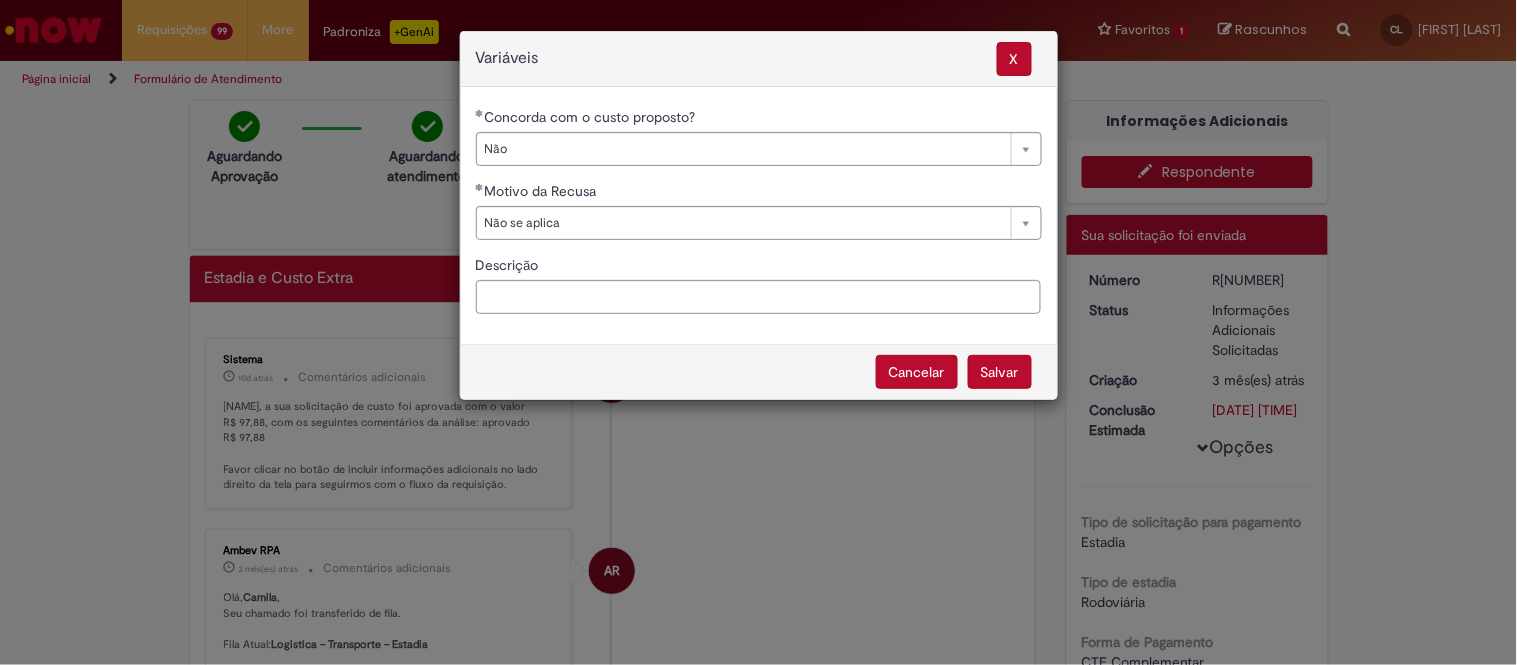 select on "**" 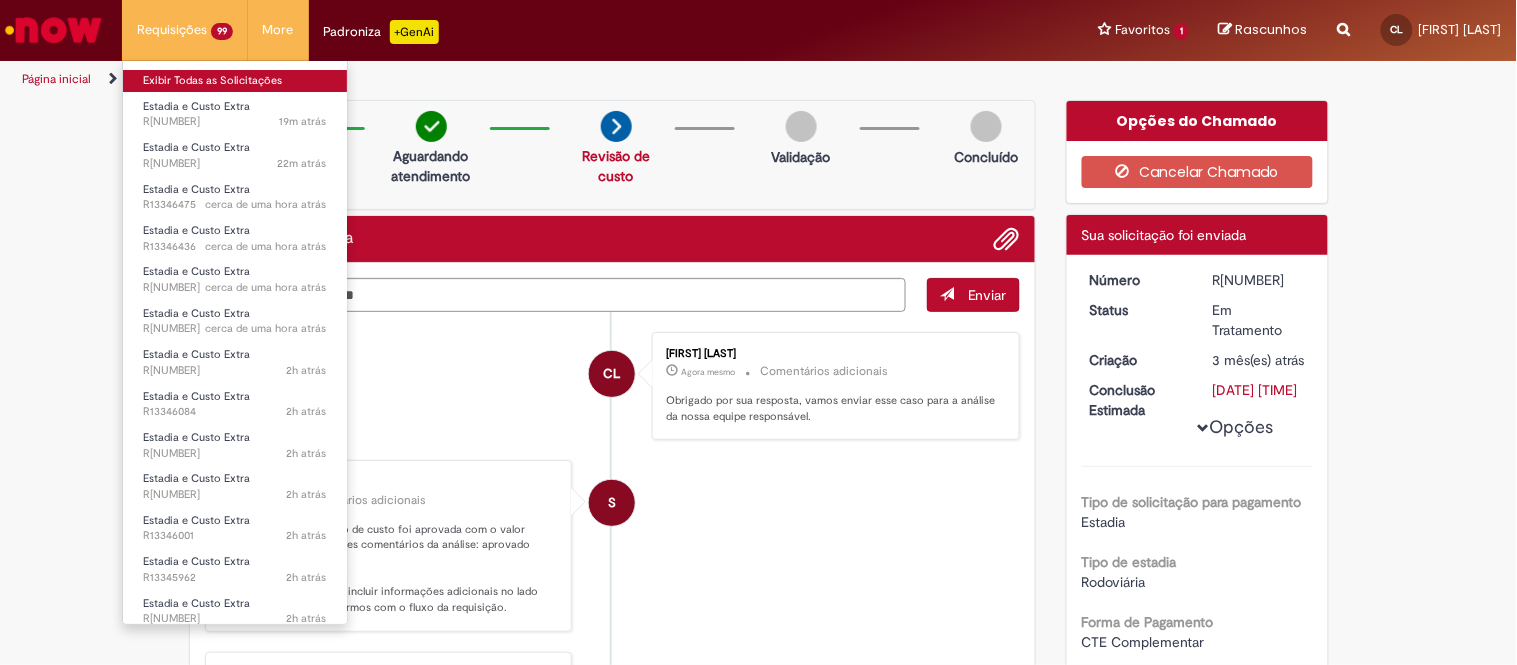 click on "Exibir Todas as Solicitações" at bounding box center (235, 81) 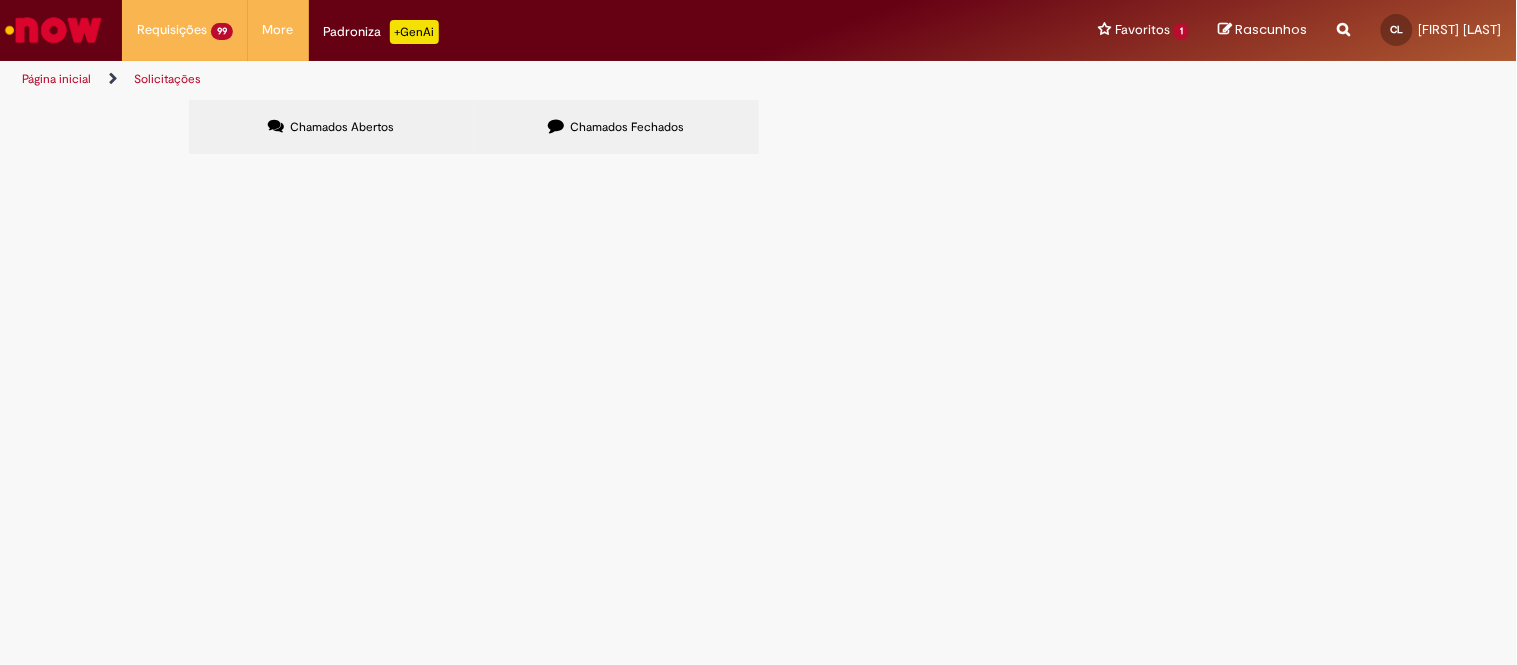 click at bounding box center (0, 0) 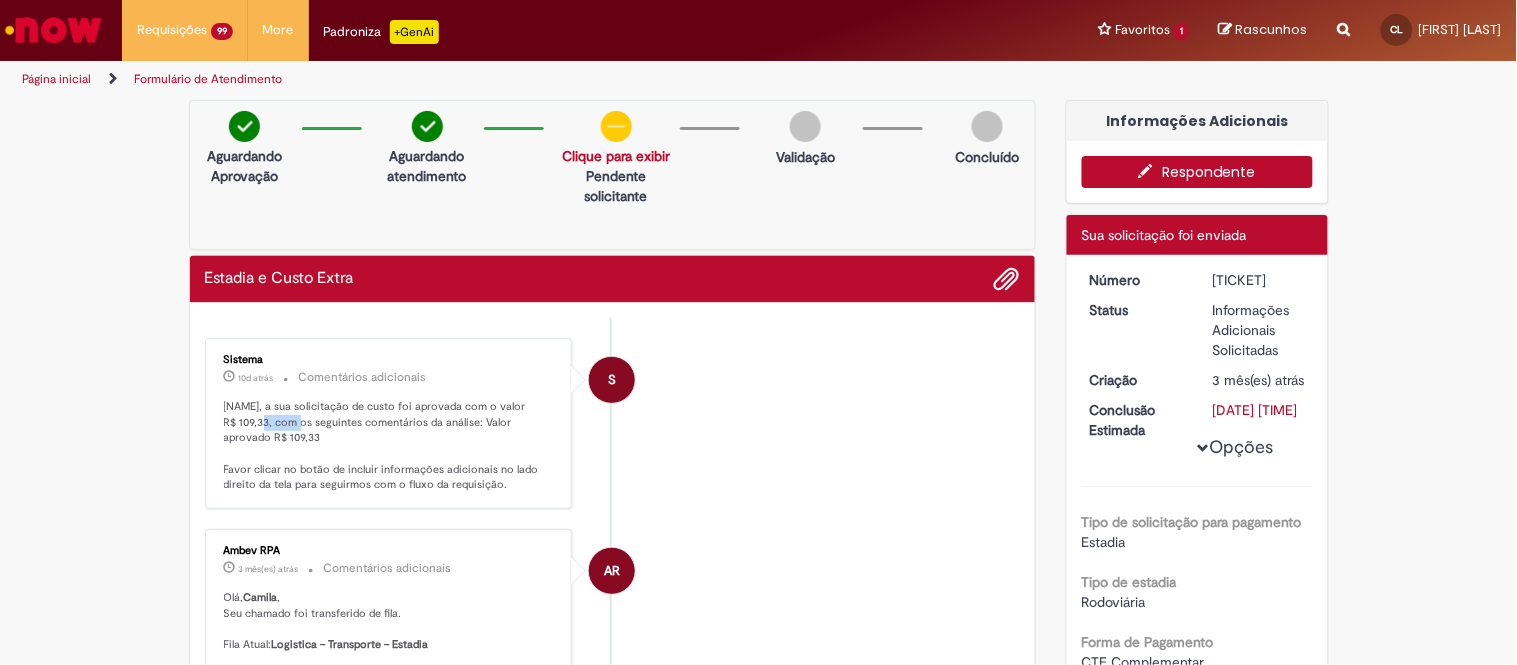 drag, startPoint x: 227, startPoint y: 425, endPoint x: 260, endPoint y: 422, distance: 33.13608 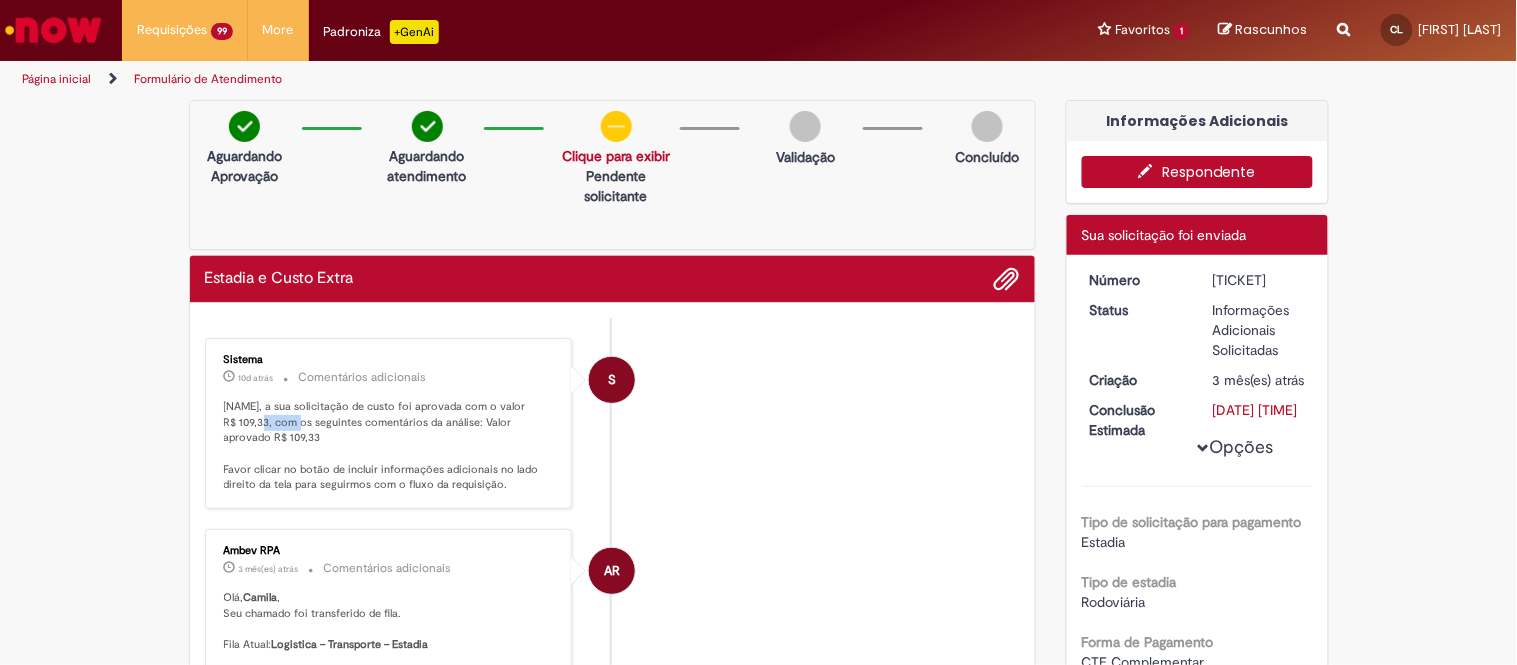 click on "Respondente" at bounding box center [1197, 172] 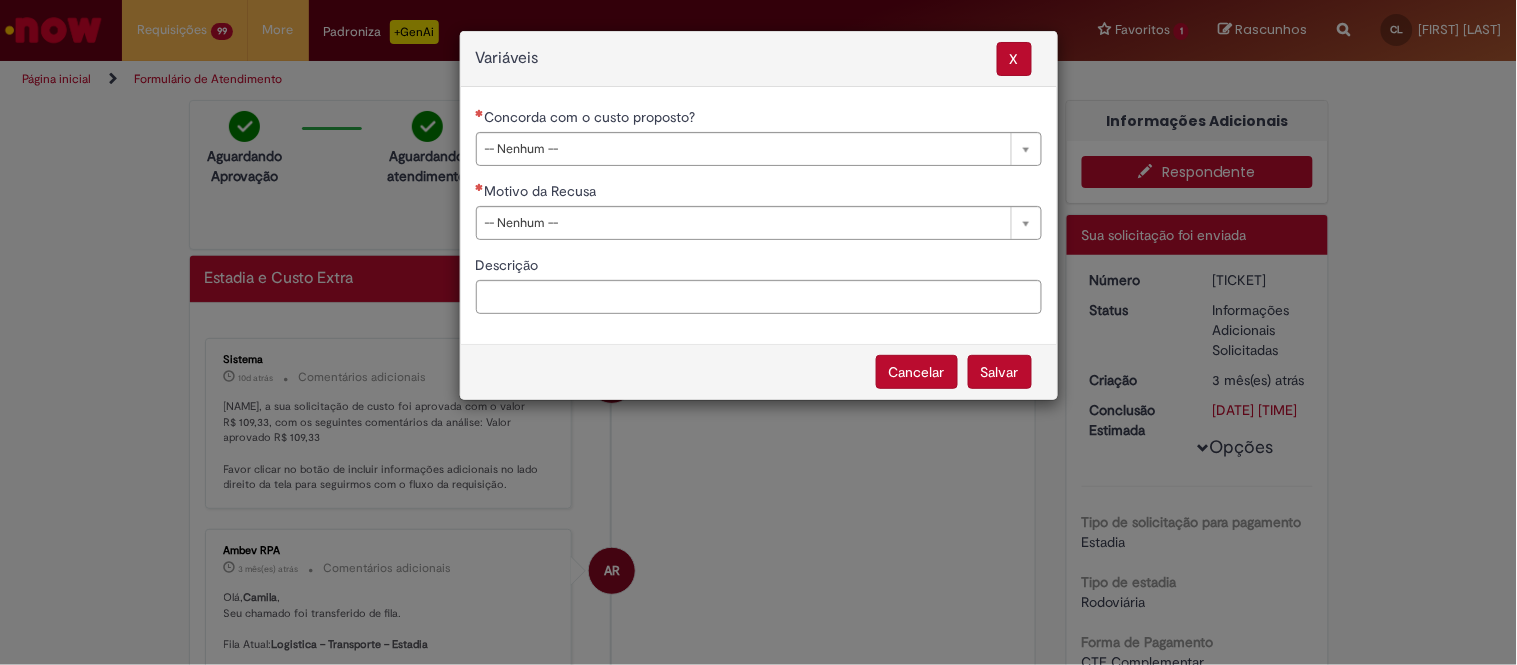drag, startPoint x: 718, startPoint y: 152, endPoint x: 690, endPoint y: 181, distance: 40.311287 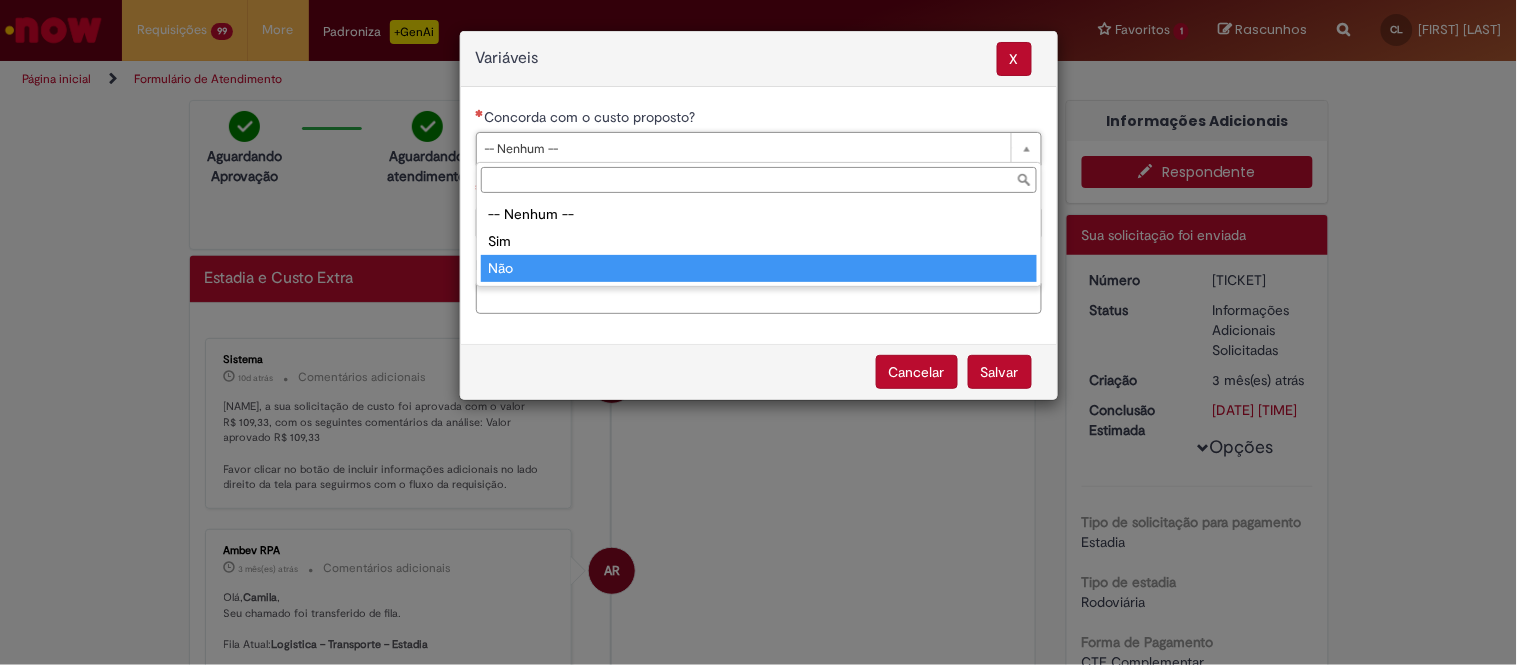 type on "***" 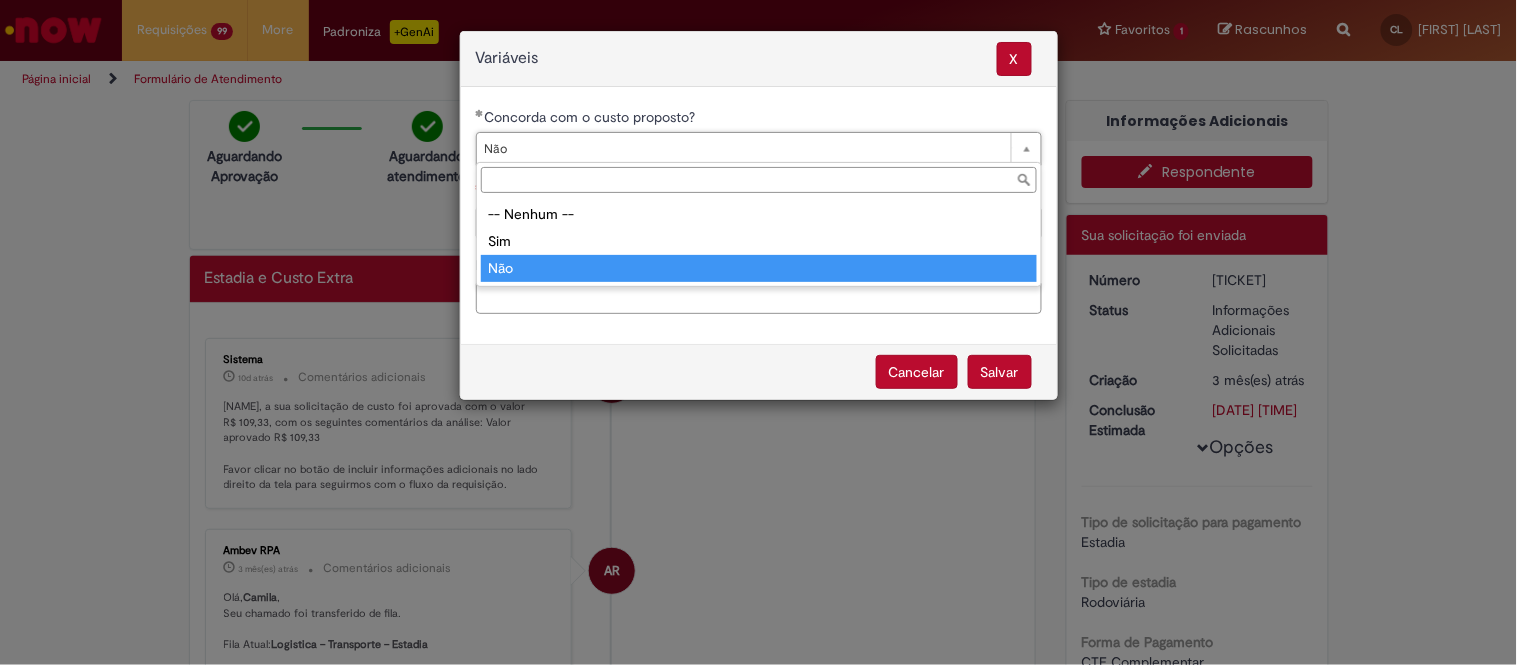 drag, startPoint x: 593, startPoint y: 143, endPoint x: 533, endPoint y: 251, distance: 123.54756 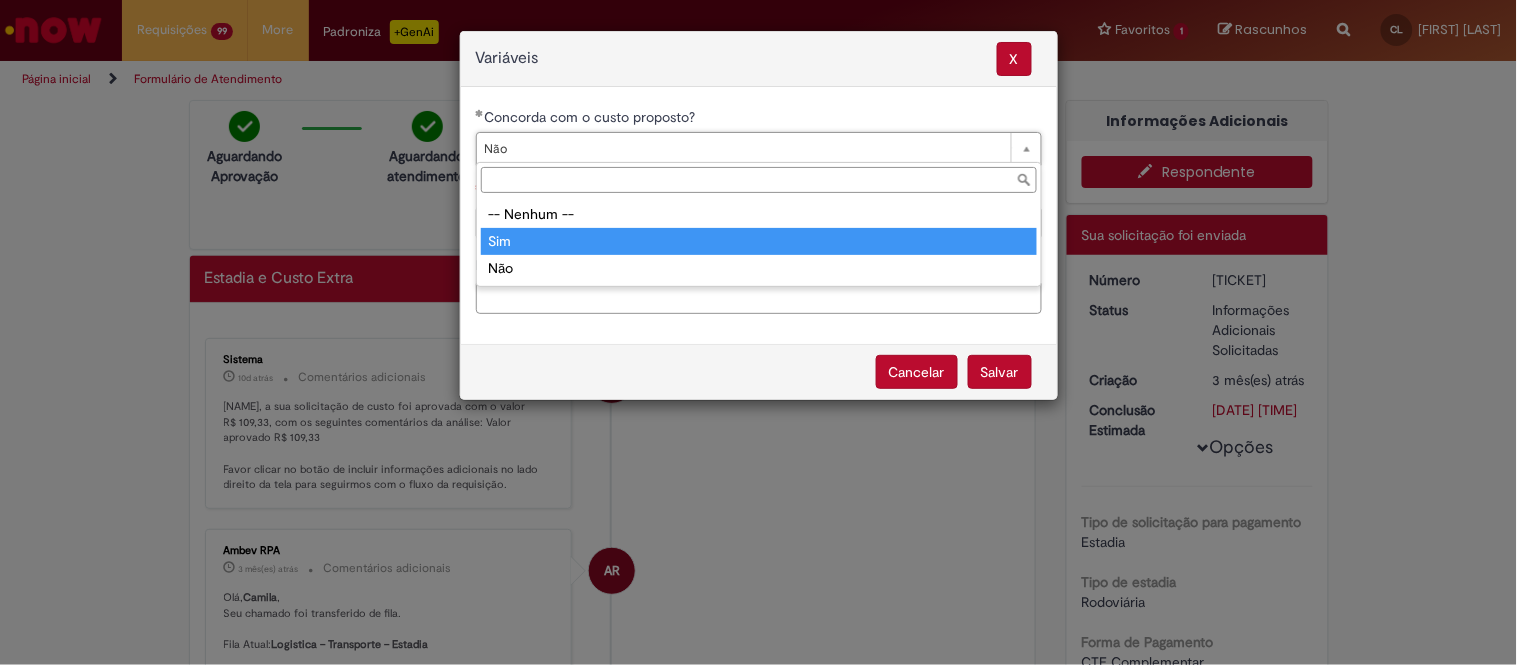 type on "***" 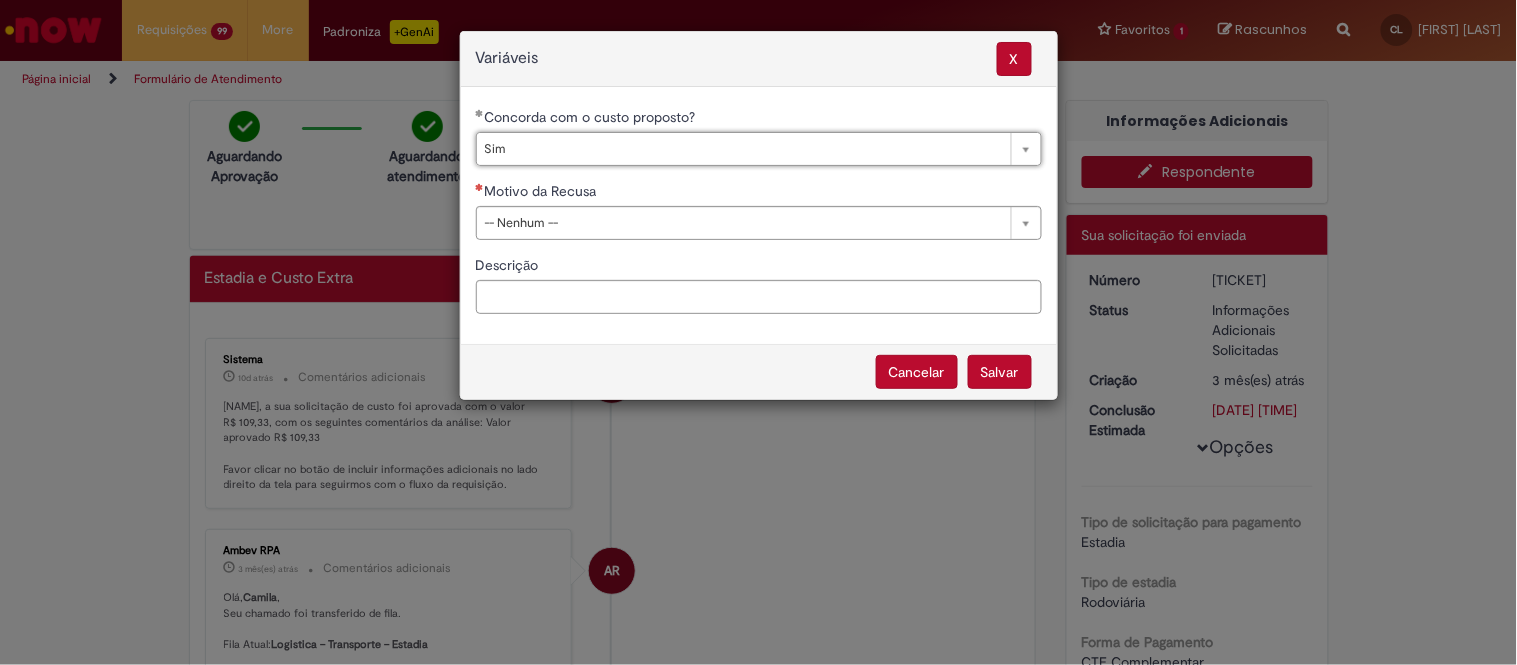 scroll, scrollTop: 0, scrollLeft: 22, axis: horizontal 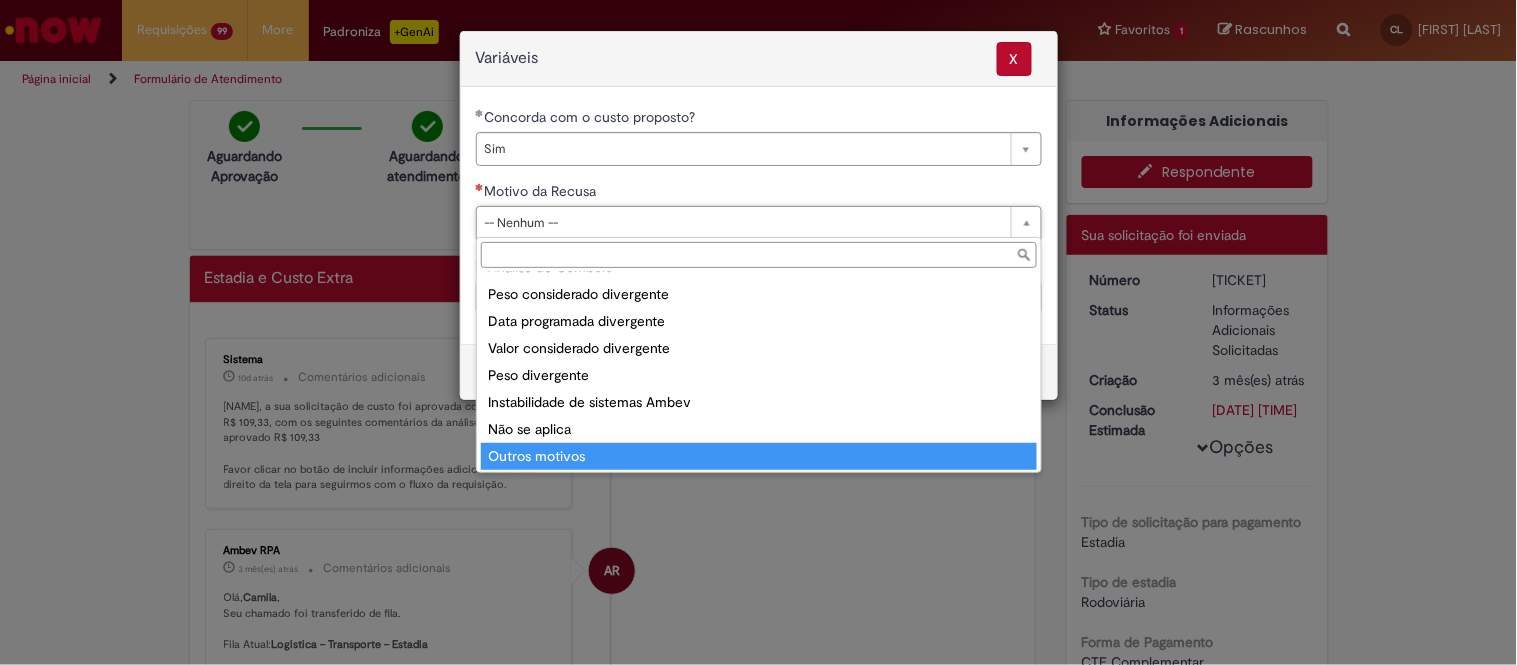 type on "**********" 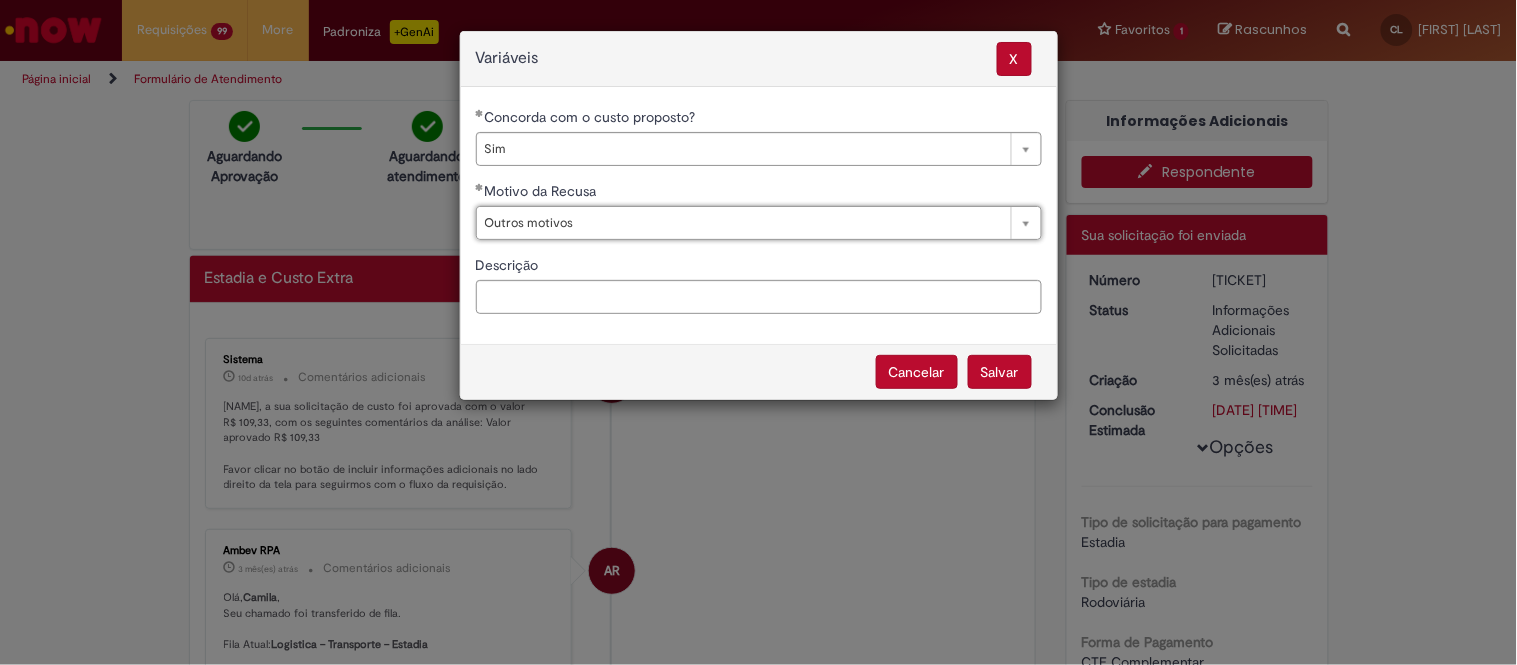 click on "Salvar" at bounding box center (1000, 372) 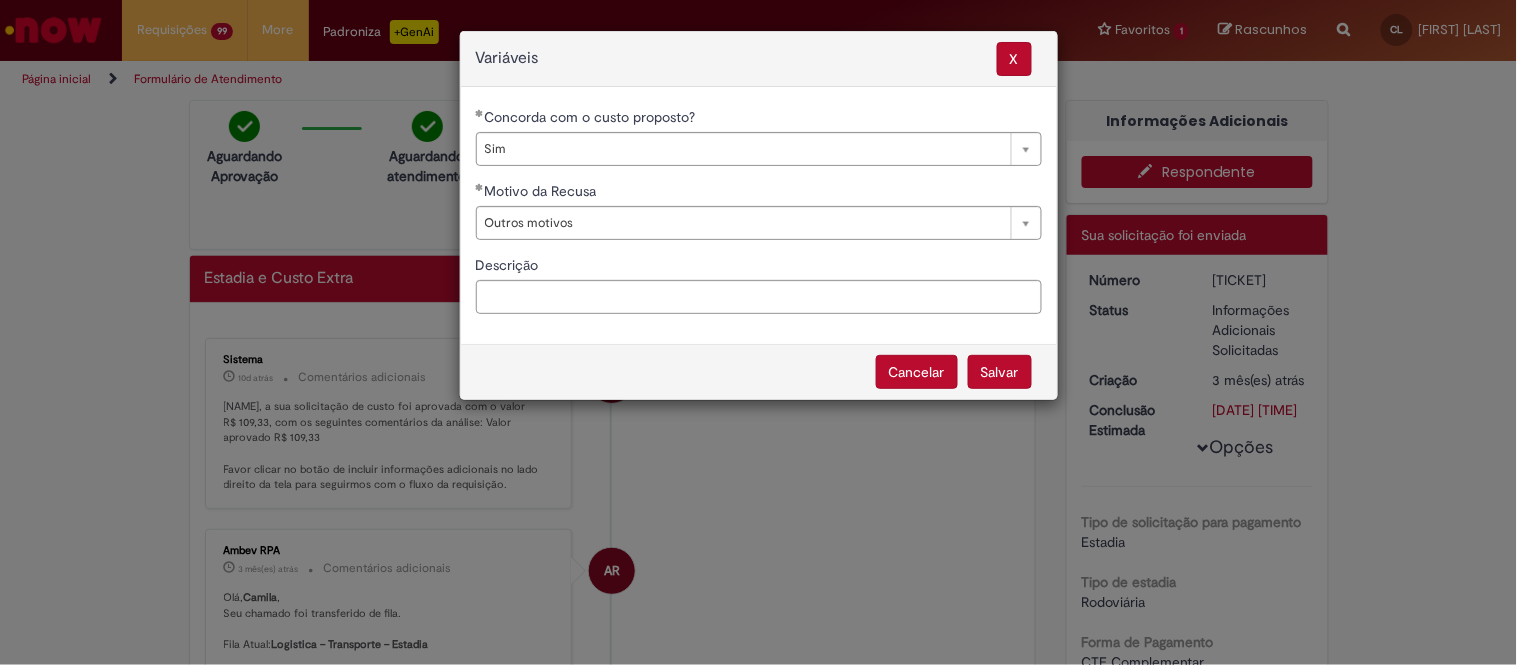 select on "***" 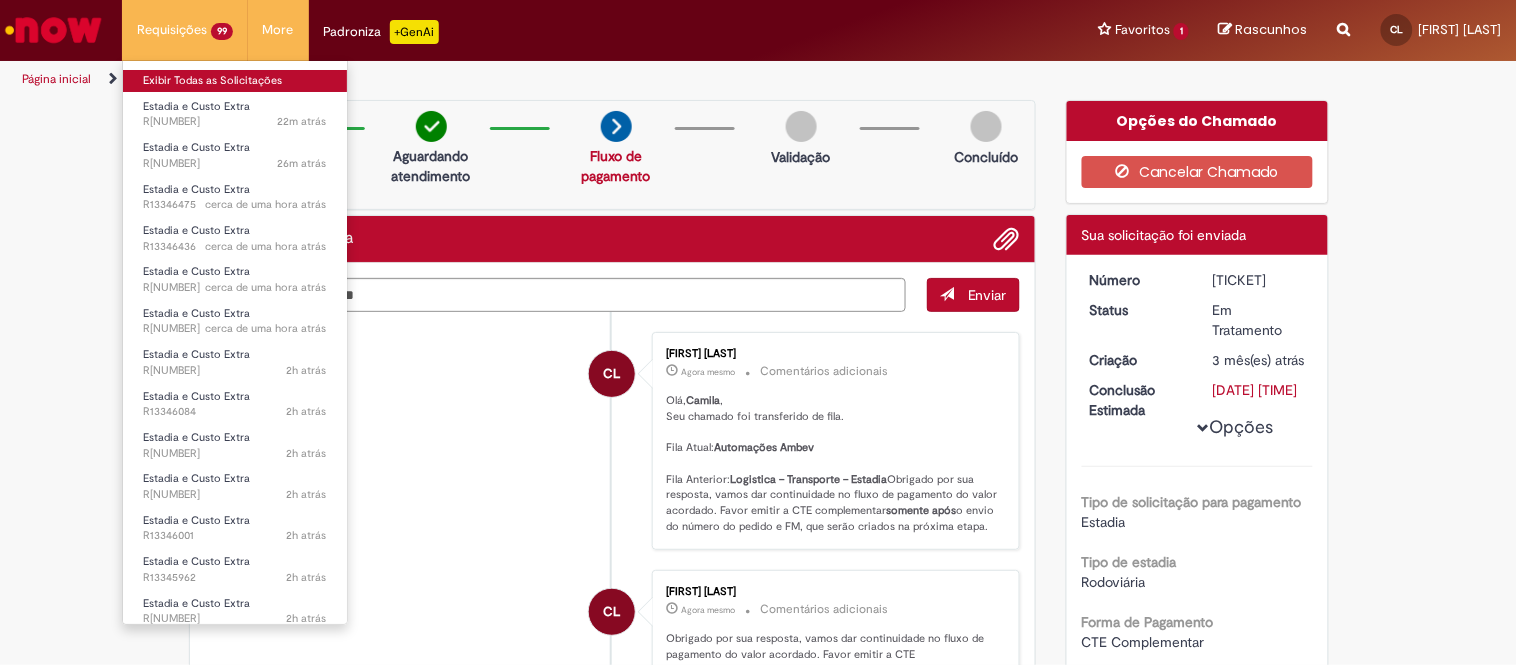 click on "Exibir Todas as Solicitações" at bounding box center (235, 81) 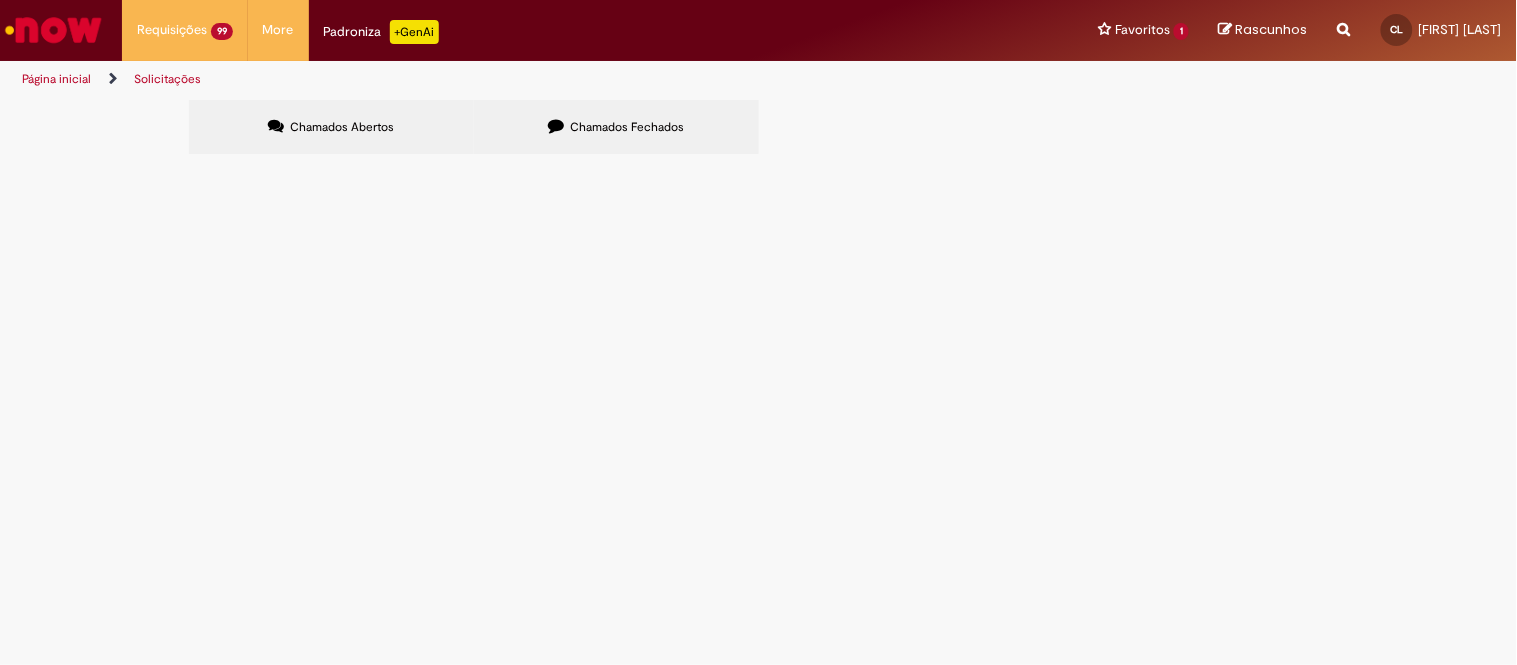 click at bounding box center (0, 0) 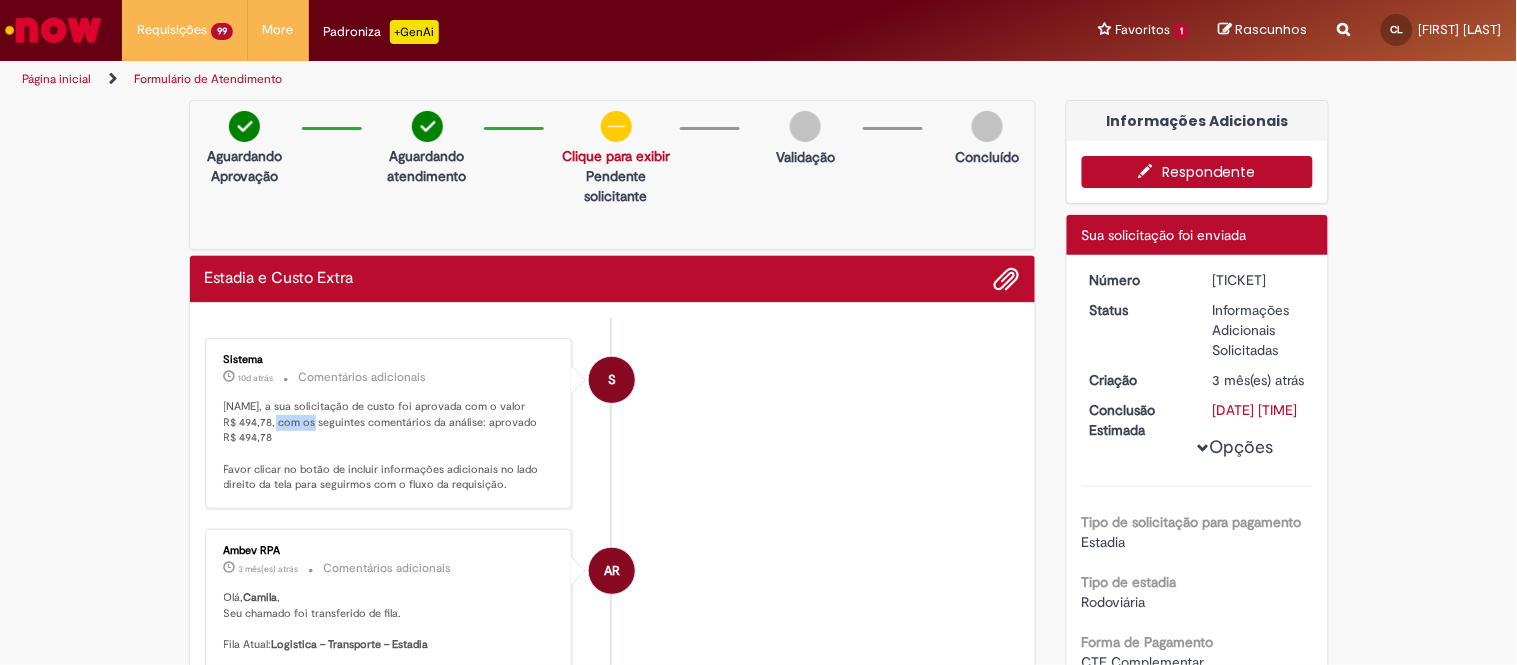 drag, startPoint x: 235, startPoint y: 414, endPoint x: 253, endPoint y: 414, distance: 18 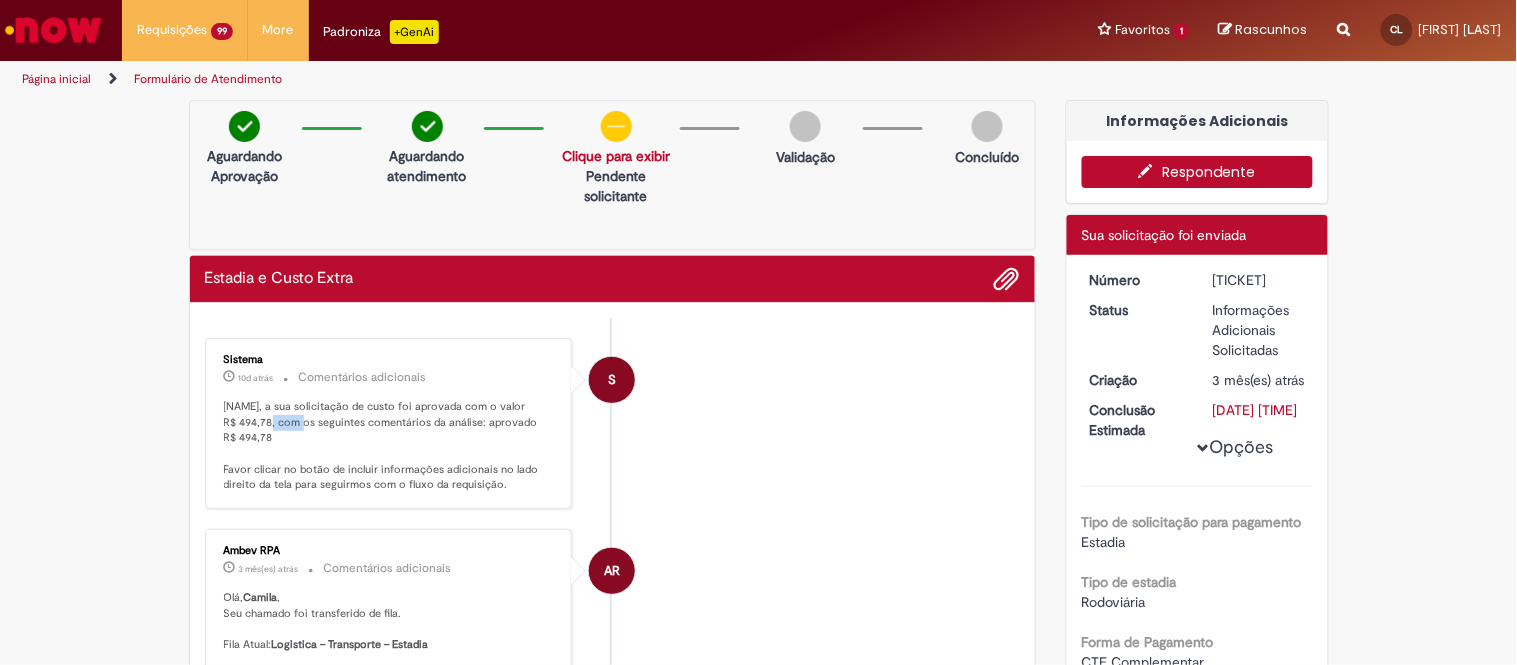 drag, startPoint x: 230, startPoint y: 417, endPoint x: 262, endPoint y: 418, distance: 32.01562 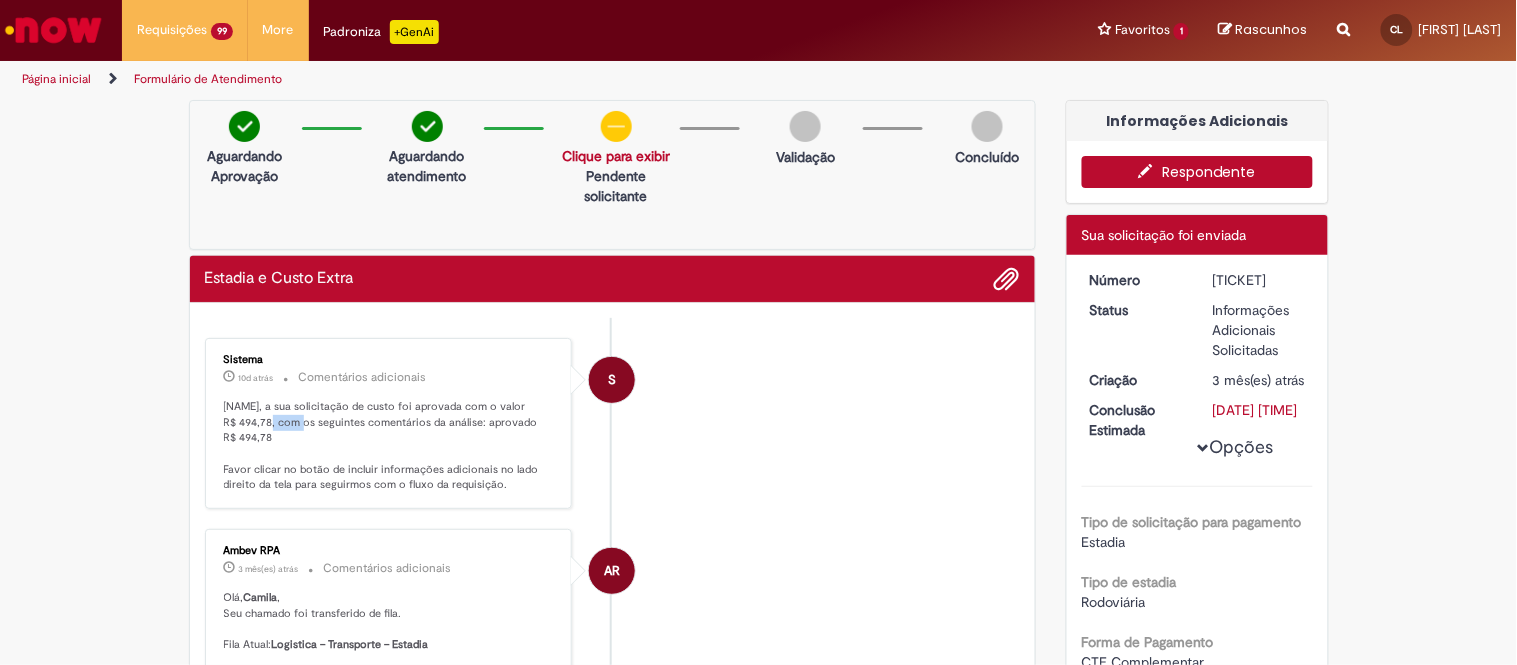 click on "Respondente" at bounding box center [1197, 172] 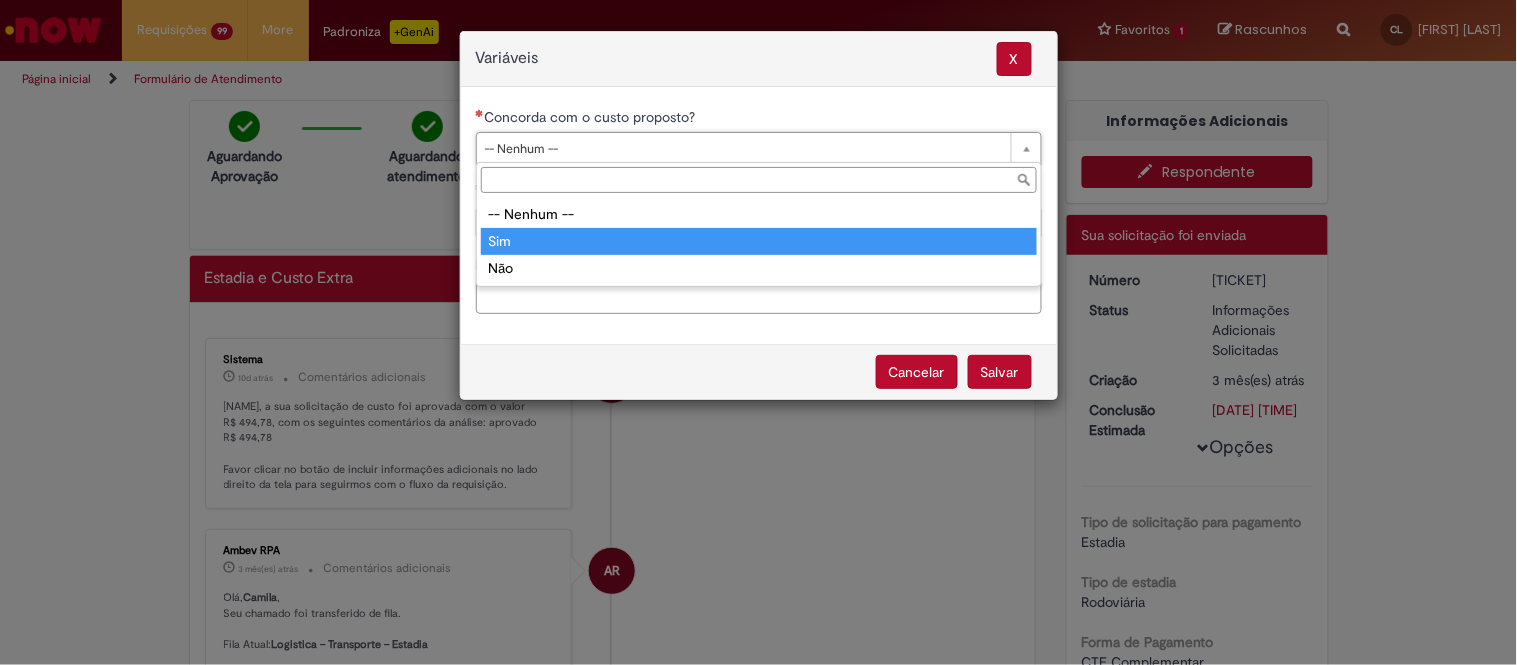 type on "***" 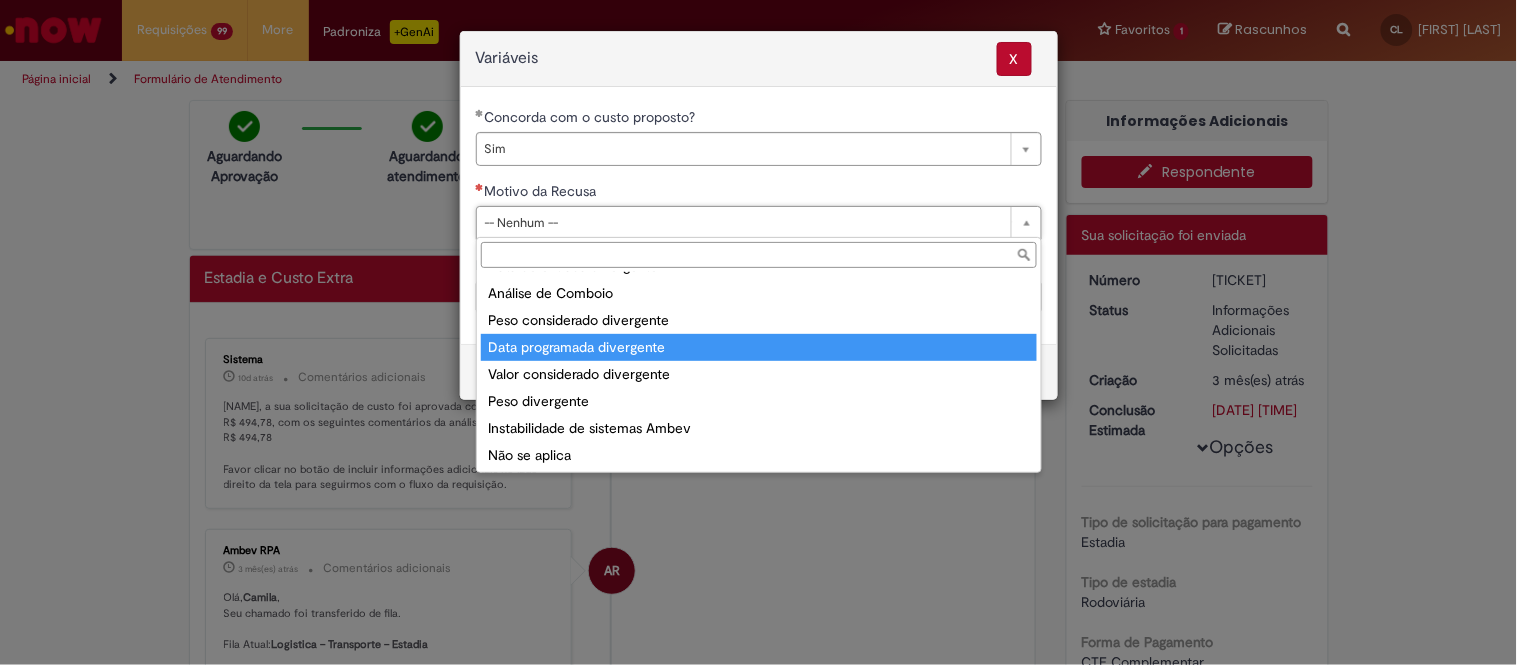 scroll, scrollTop: 76, scrollLeft: 0, axis: vertical 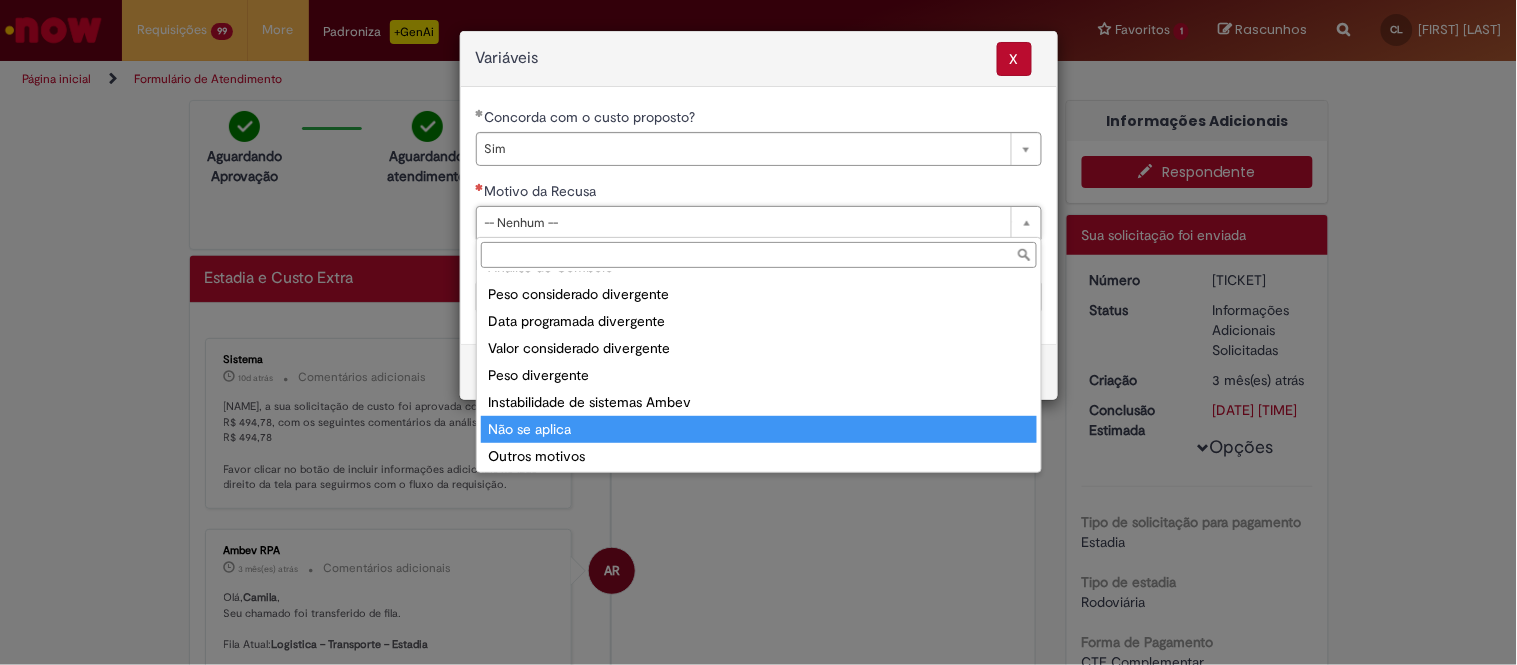 type on "**********" 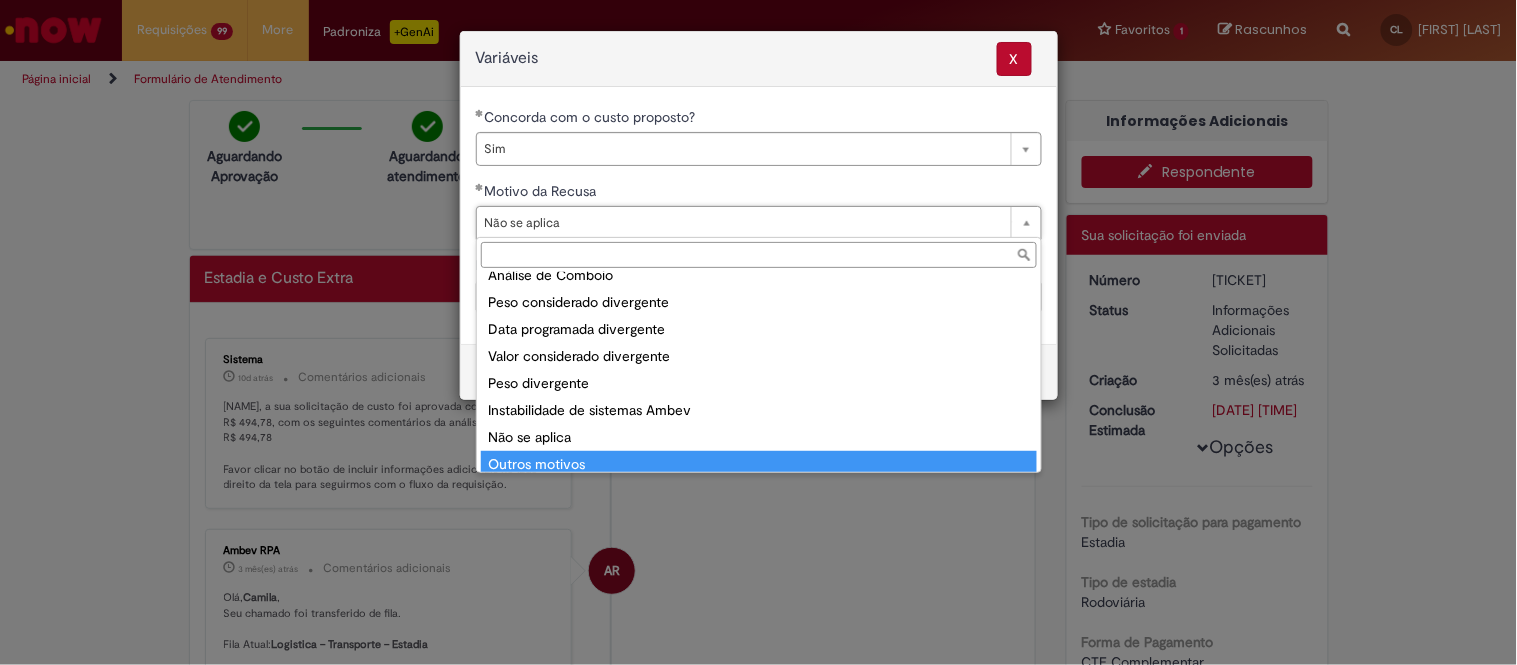 scroll, scrollTop: 76, scrollLeft: 0, axis: vertical 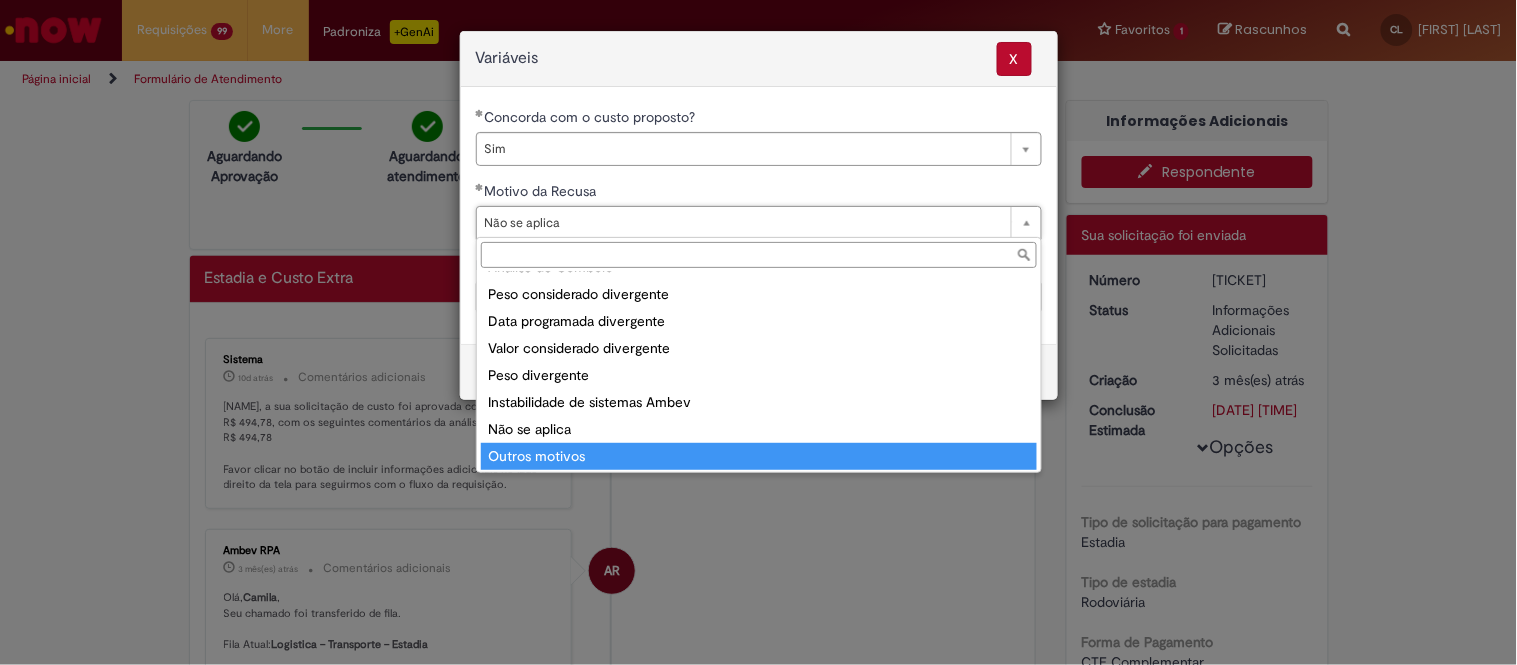 type on "**********" 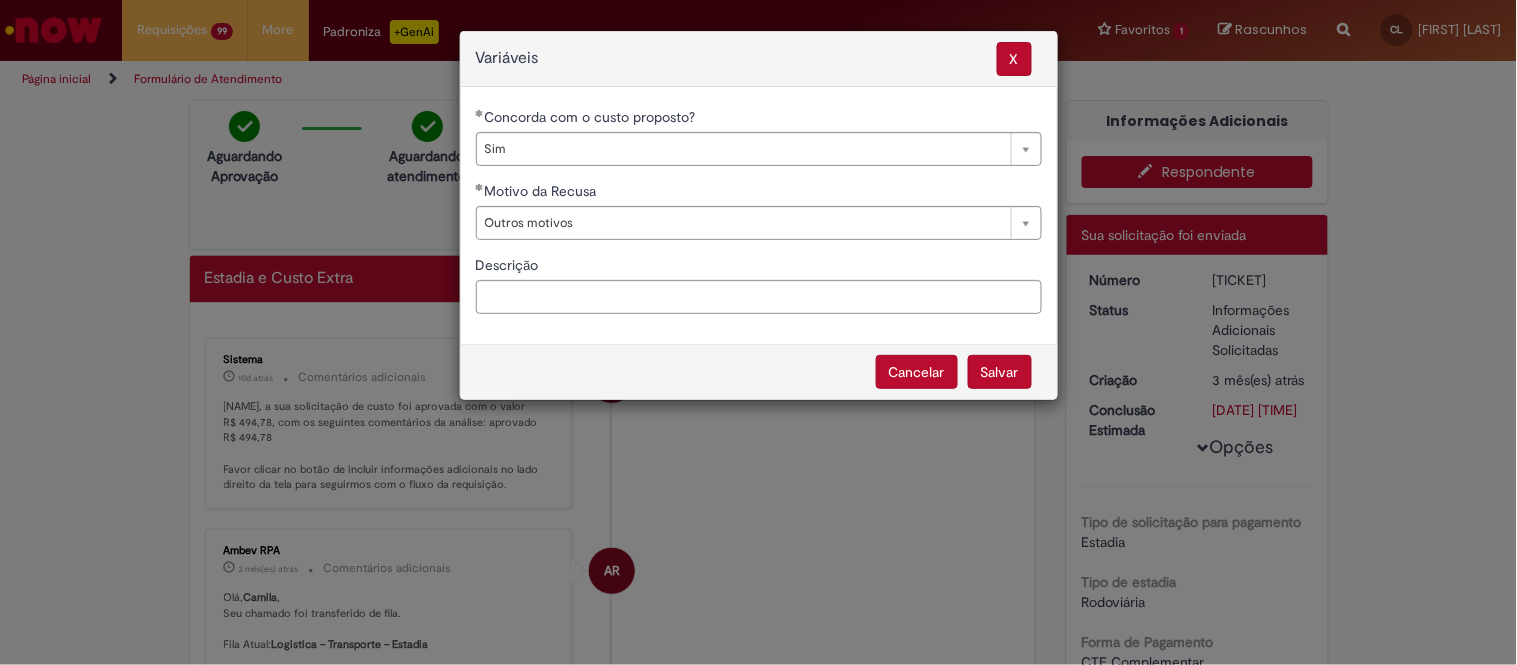 click on "Salvar" at bounding box center (1000, 372) 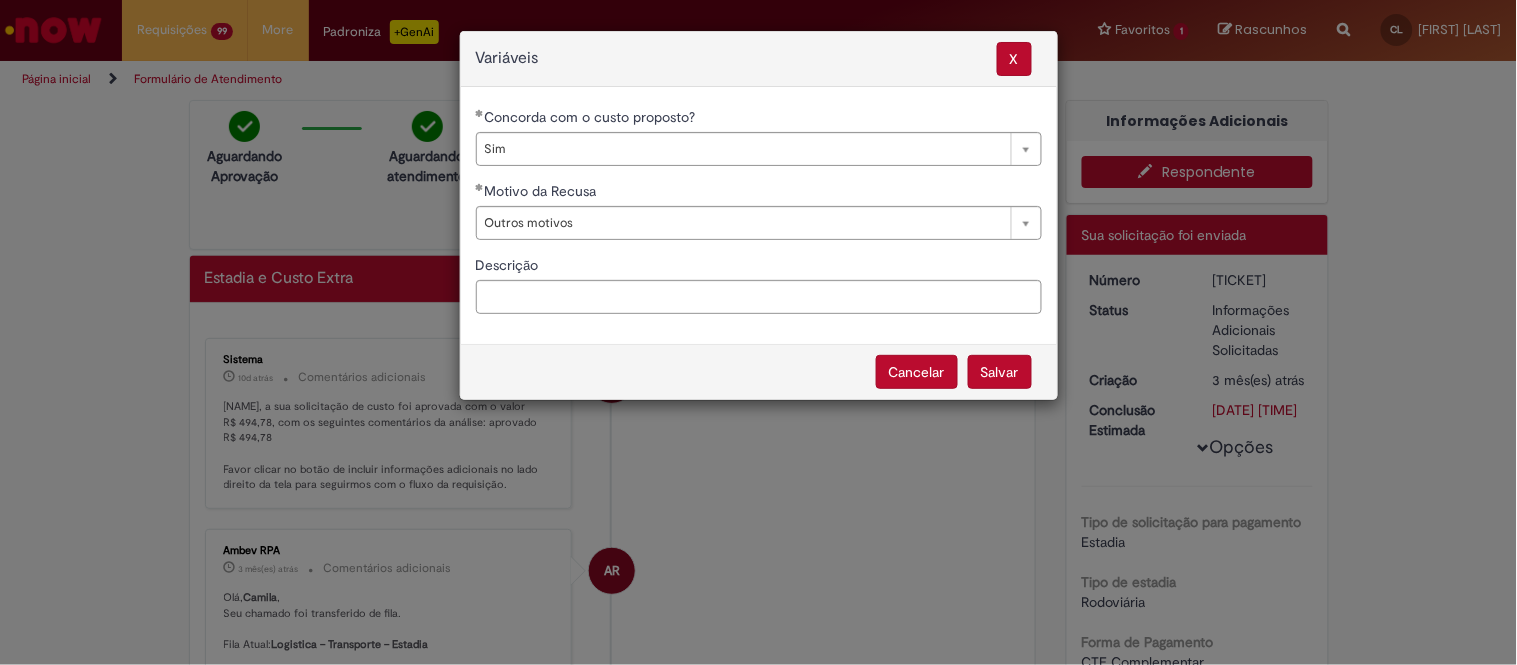 select on "***" 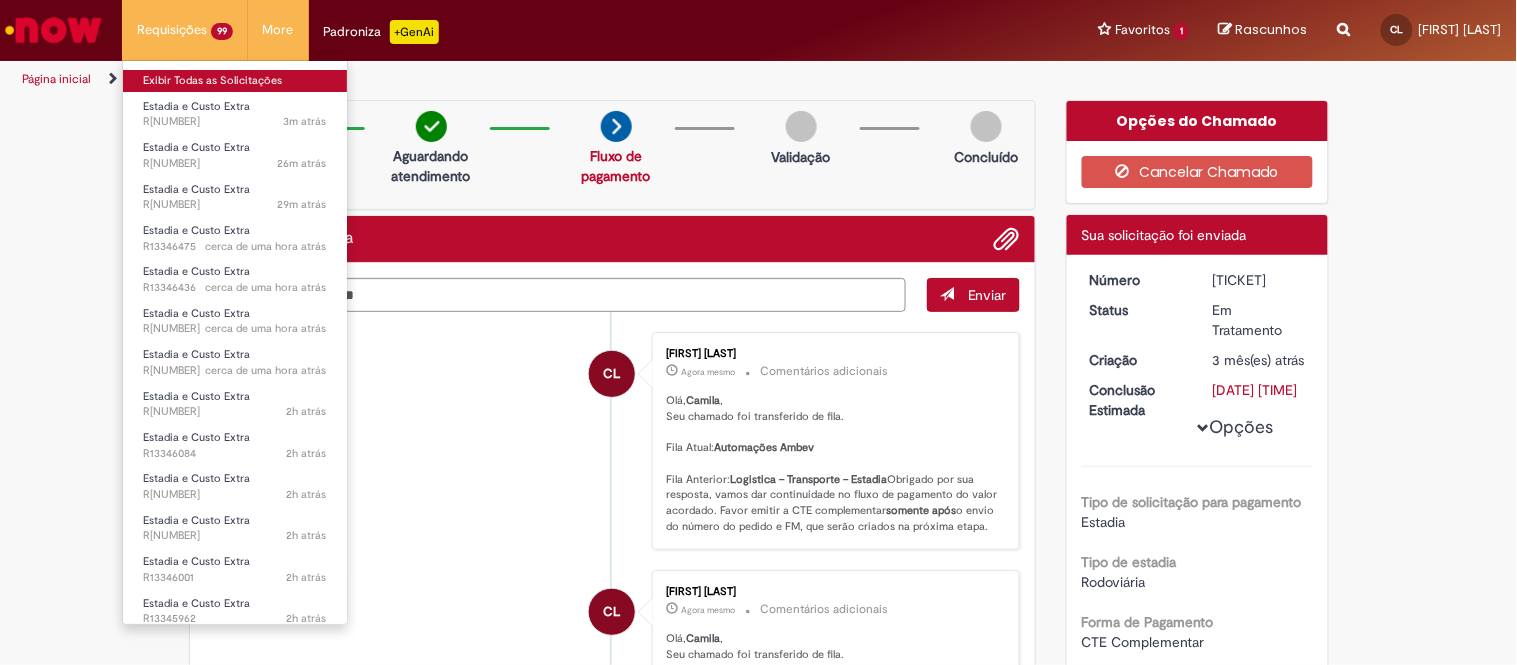 click on "Exibir Todas as Solicitações" at bounding box center (235, 81) 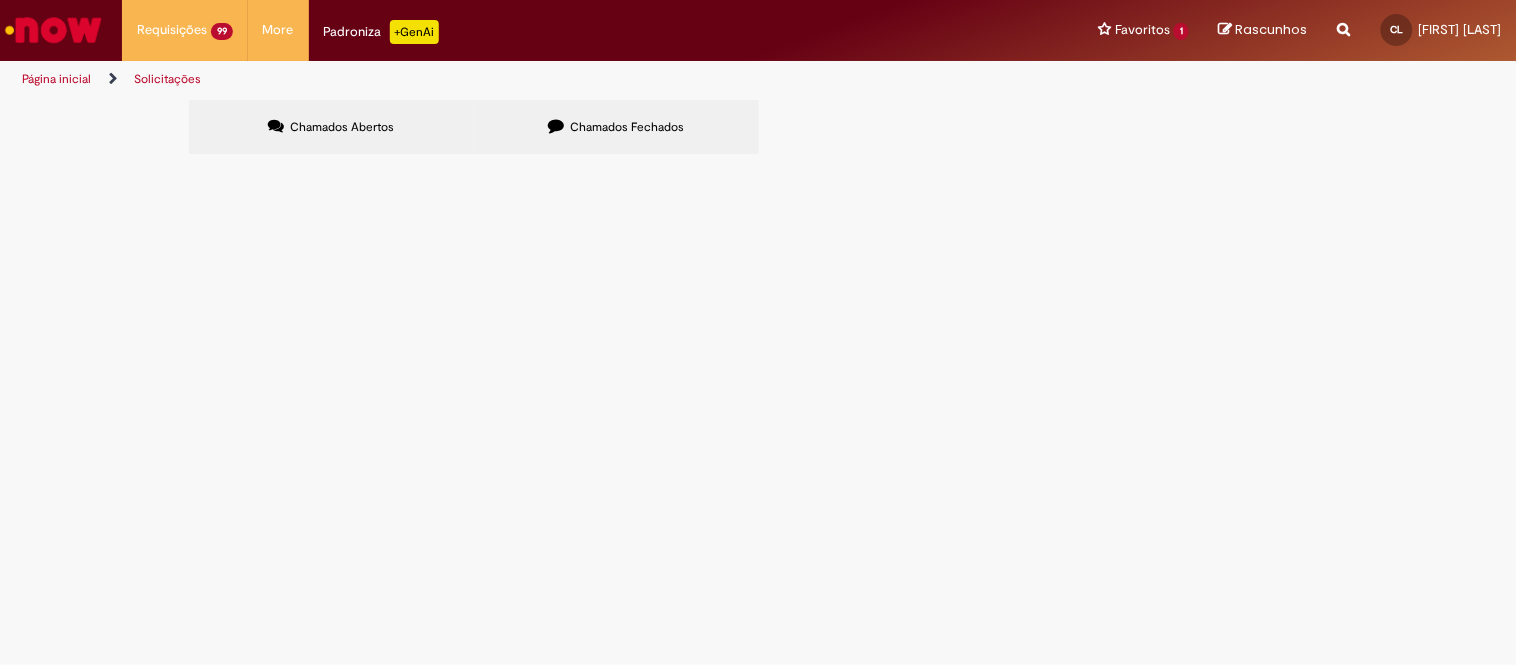 click at bounding box center (0, 0) 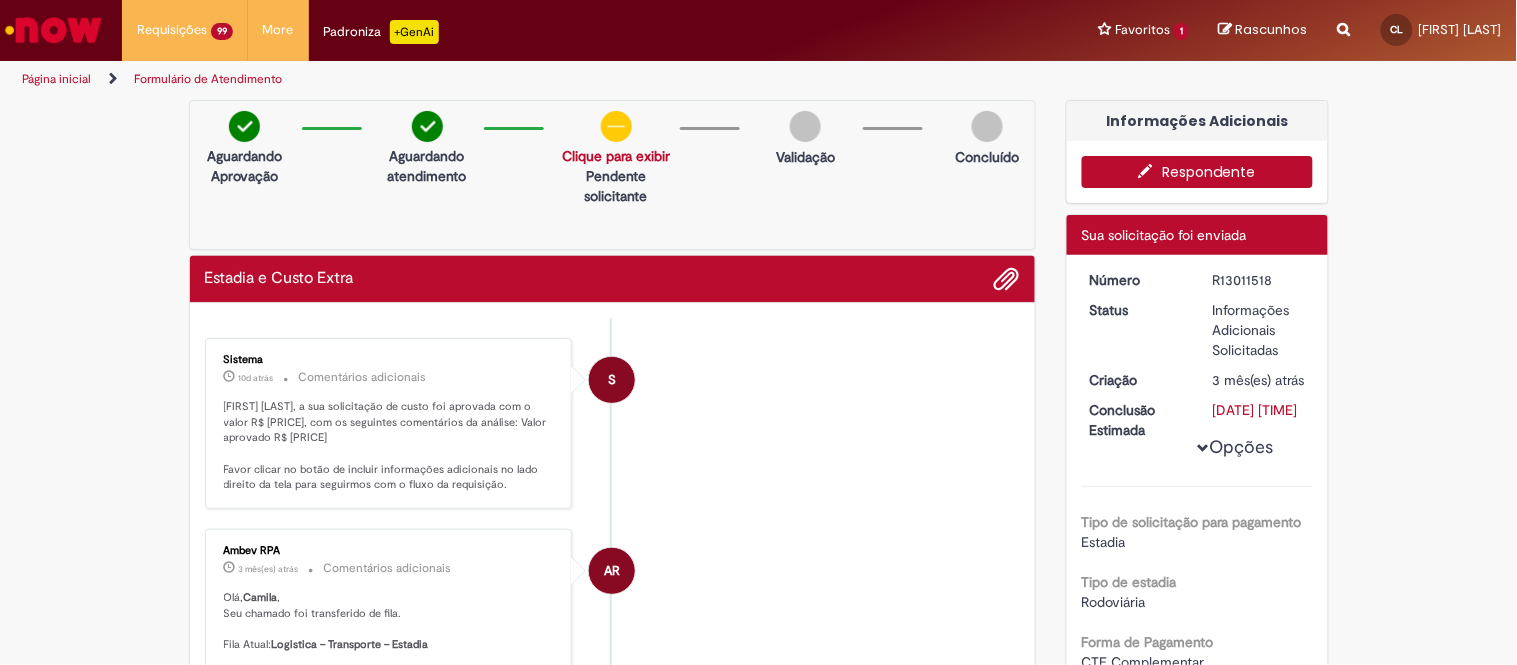 click on "Respondente" at bounding box center [1197, 172] 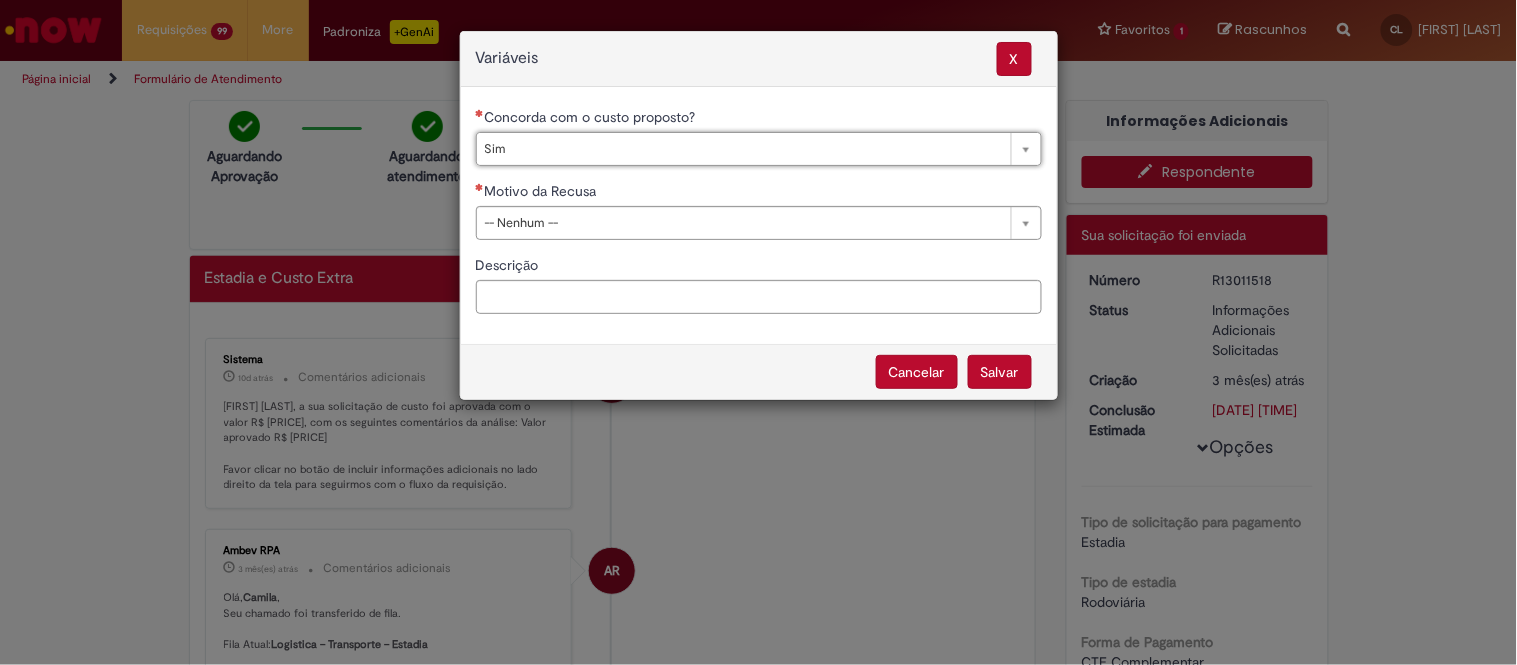 type on "***" 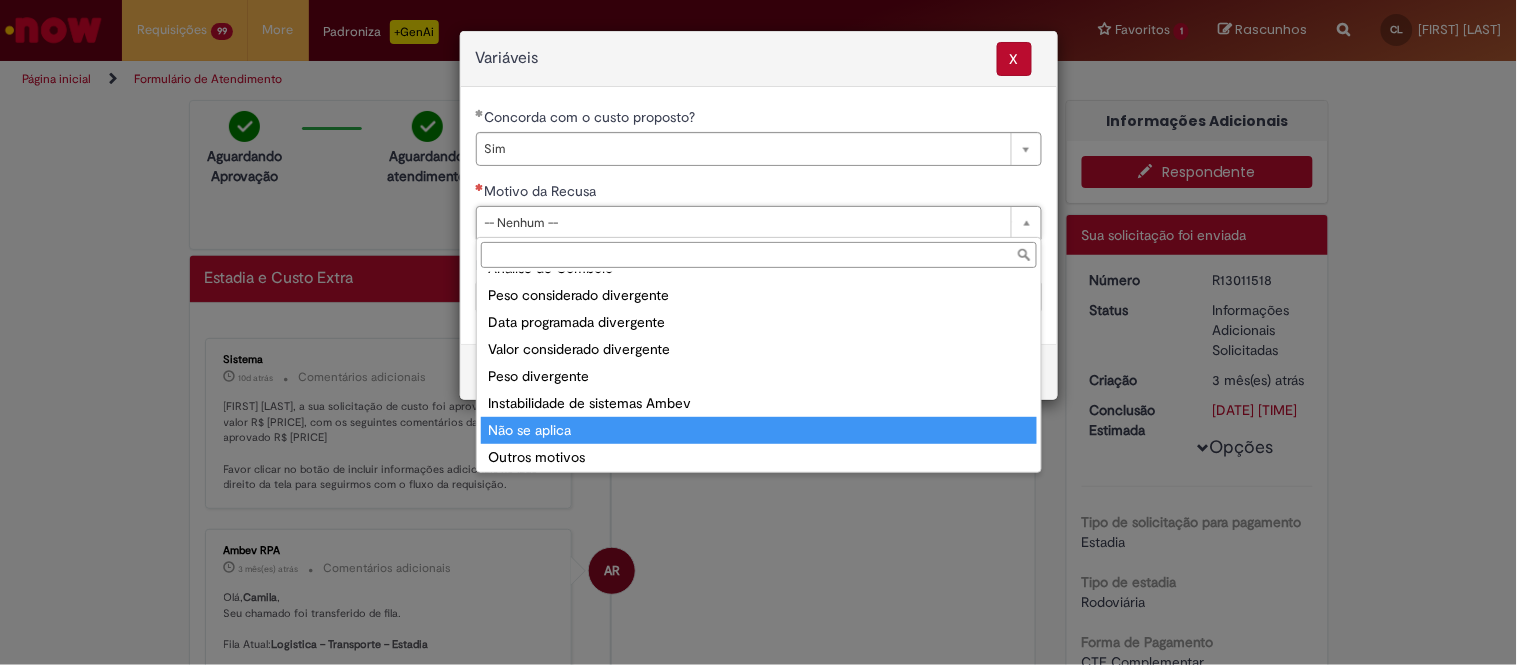 scroll, scrollTop: 76, scrollLeft: 0, axis: vertical 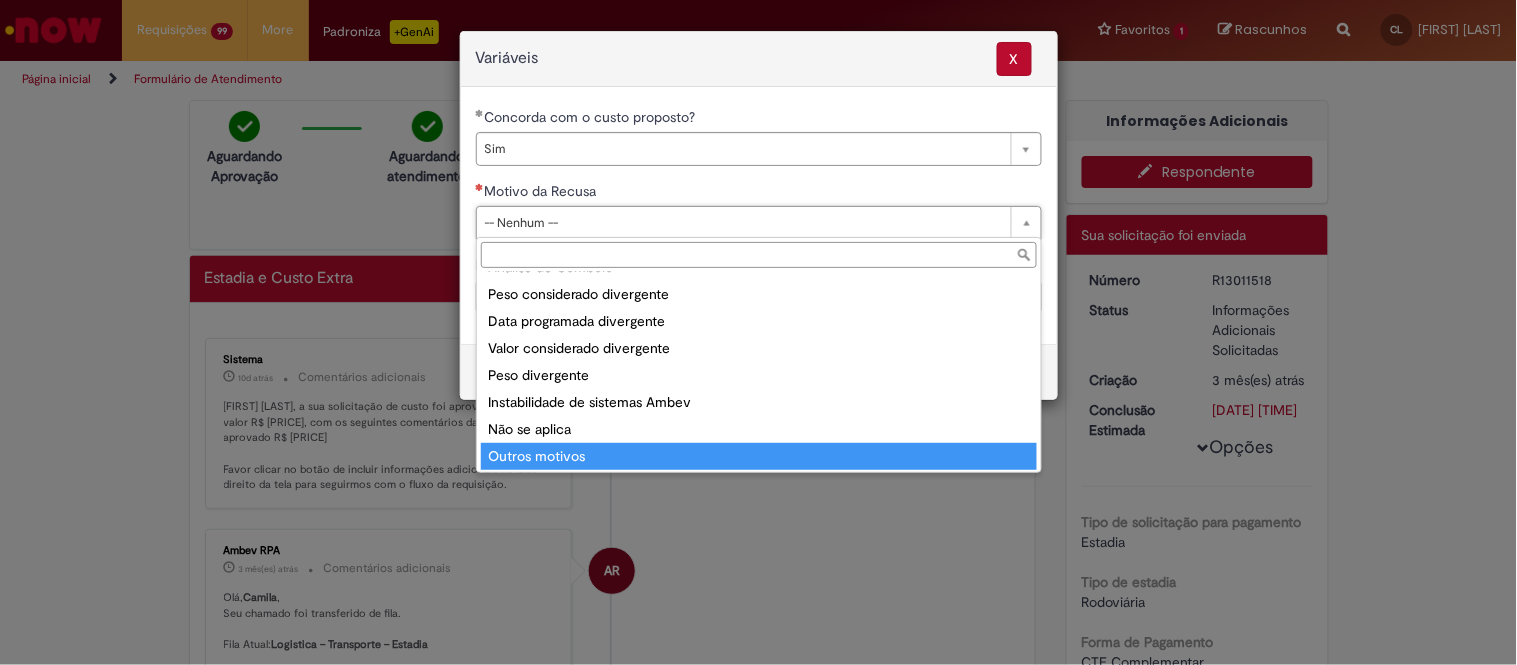 type on "**********" 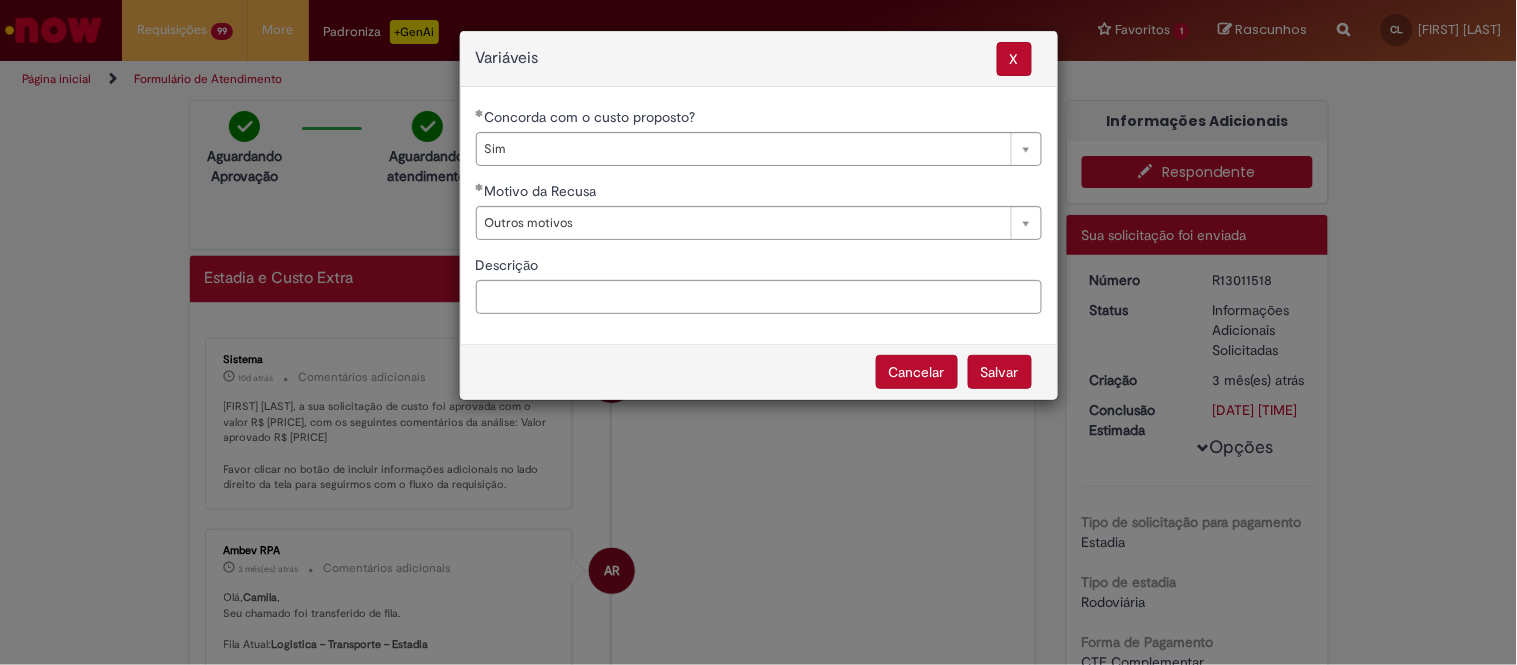 click on "Salvar" at bounding box center (1000, 372) 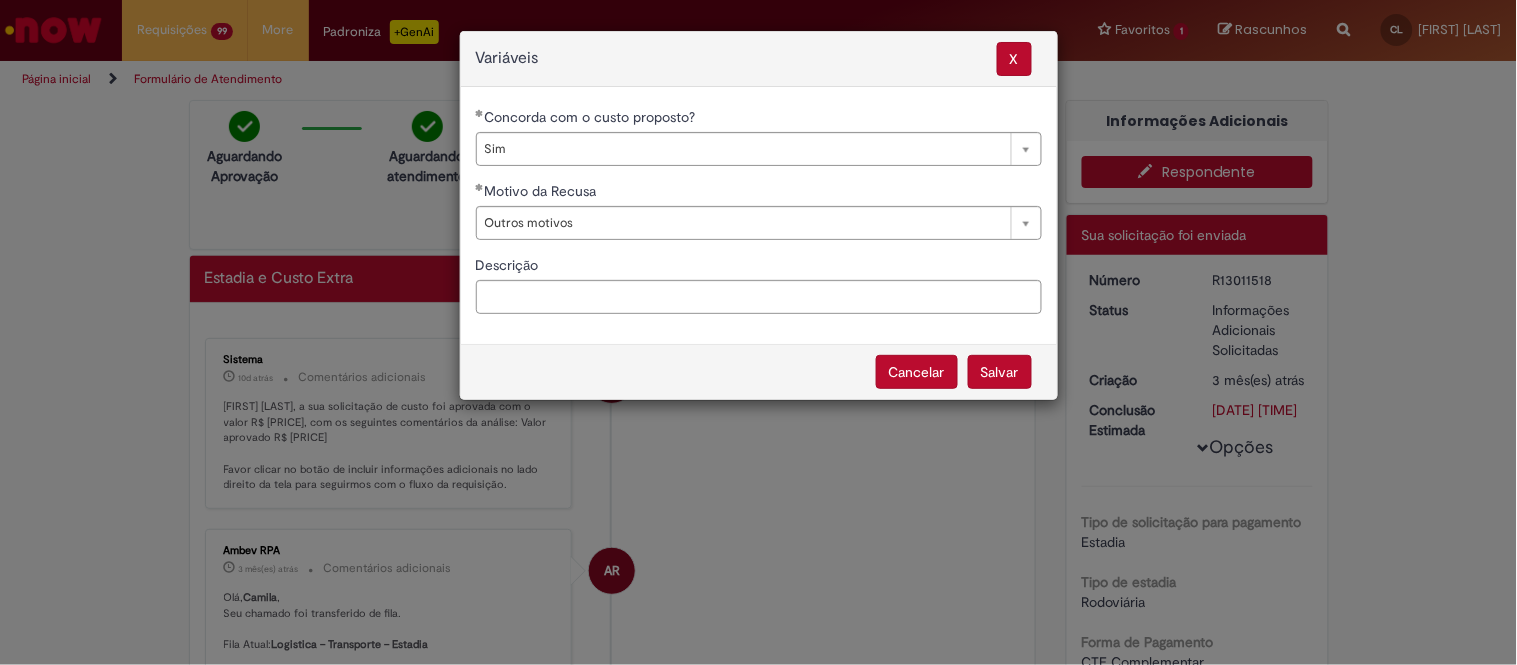 select on "***" 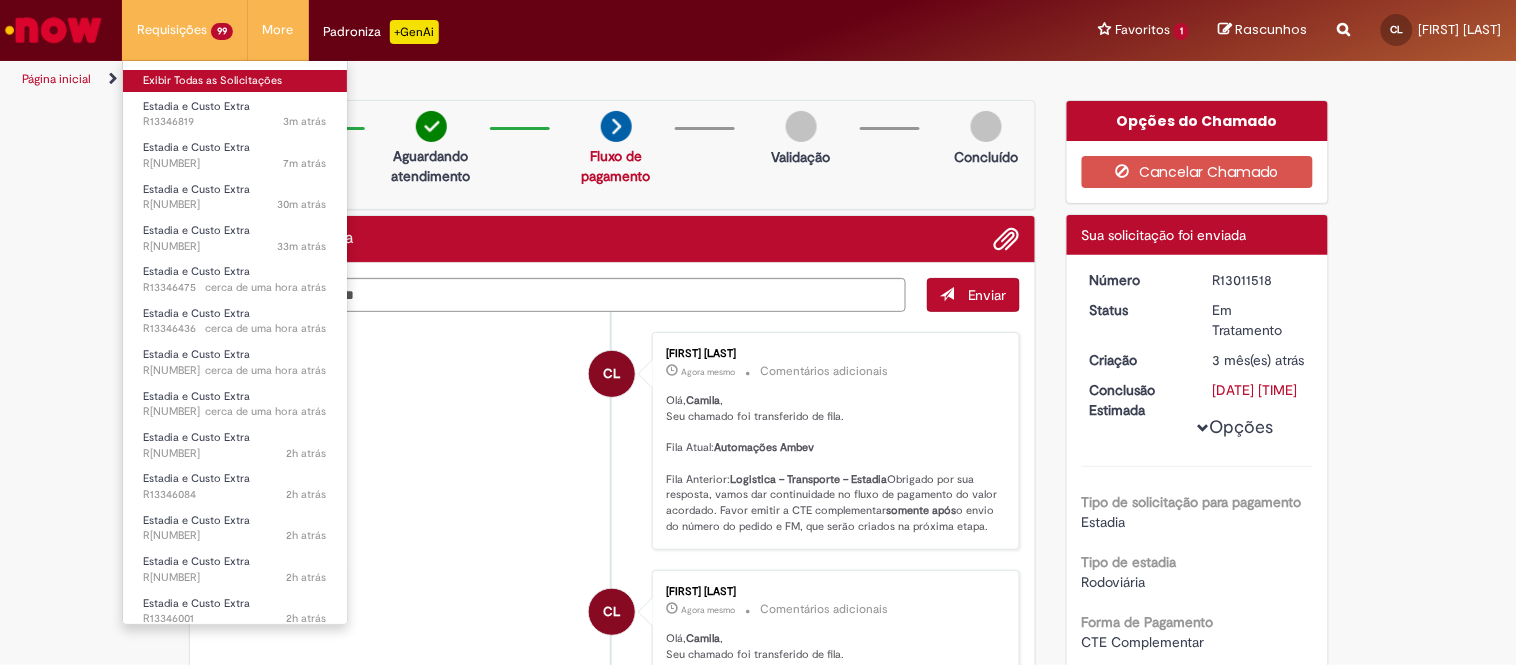 click on "Exibir Todas as Solicitações" at bounding box center (235, 81) 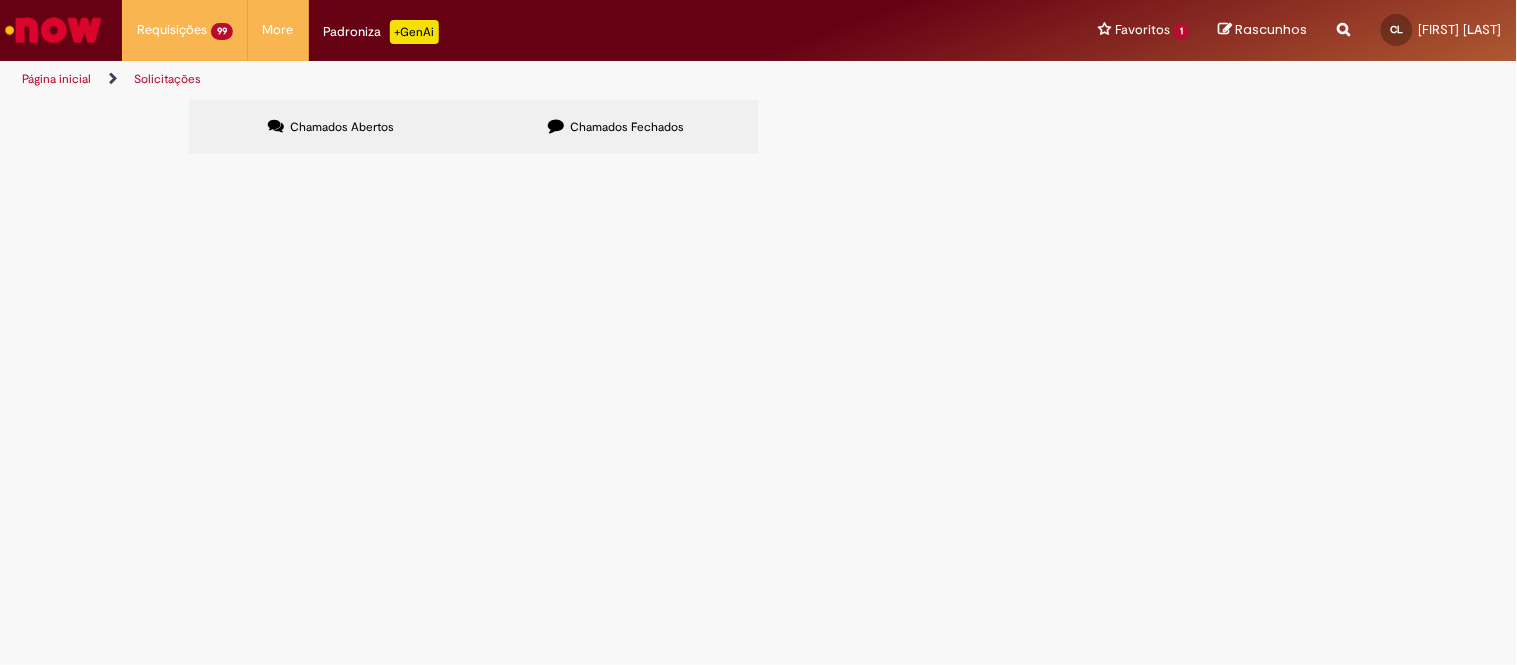 click at bounding box center (0, 0) 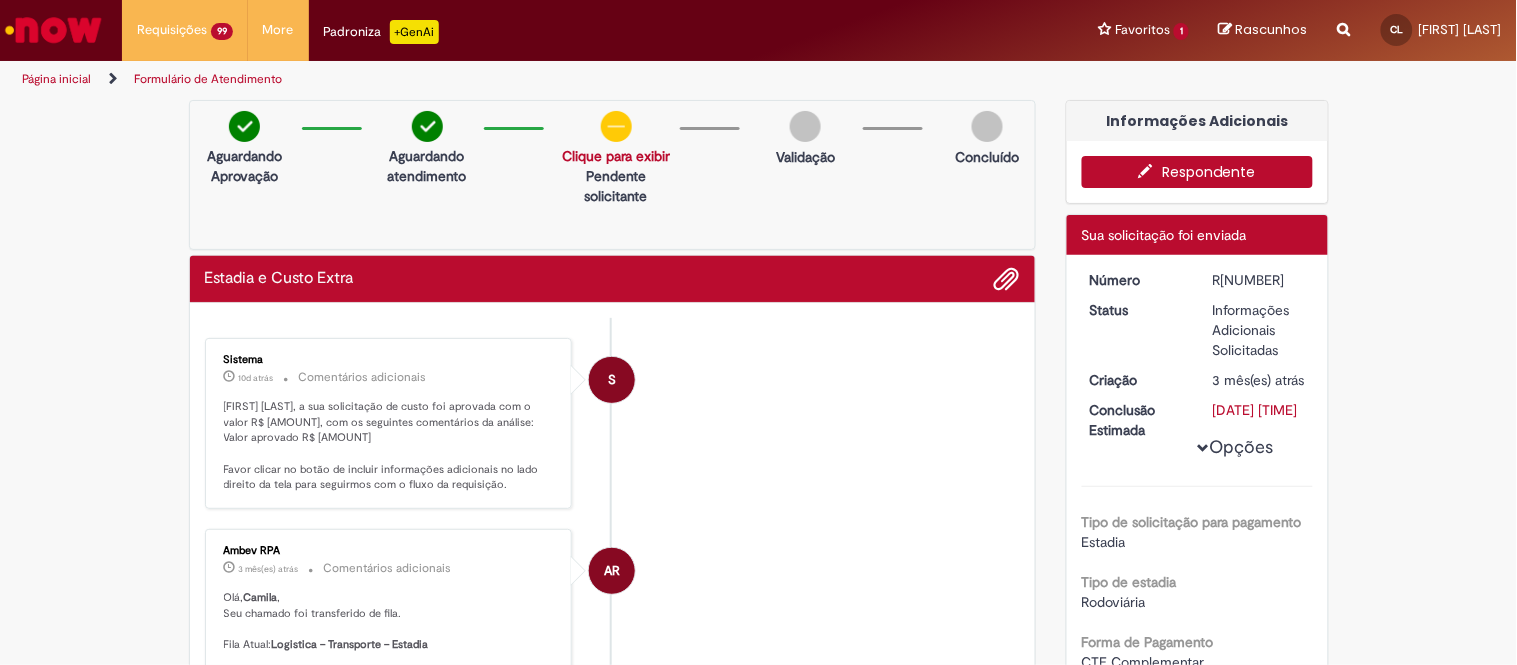 click on "Respondente" at bounding box center [1197, 172] 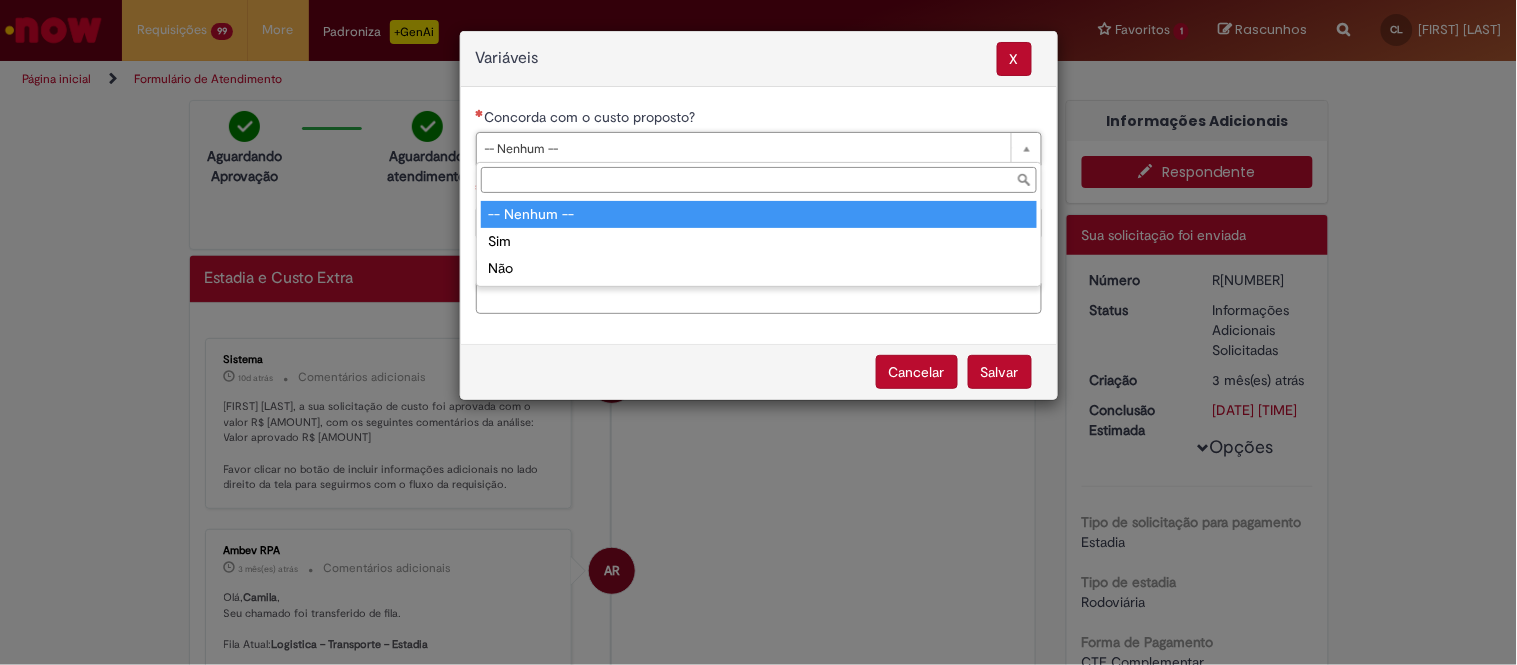 drag, startPoint x: 733, startPoint y: 136, endPoint x: 721, endPoint y: 151, distance: 19.209373 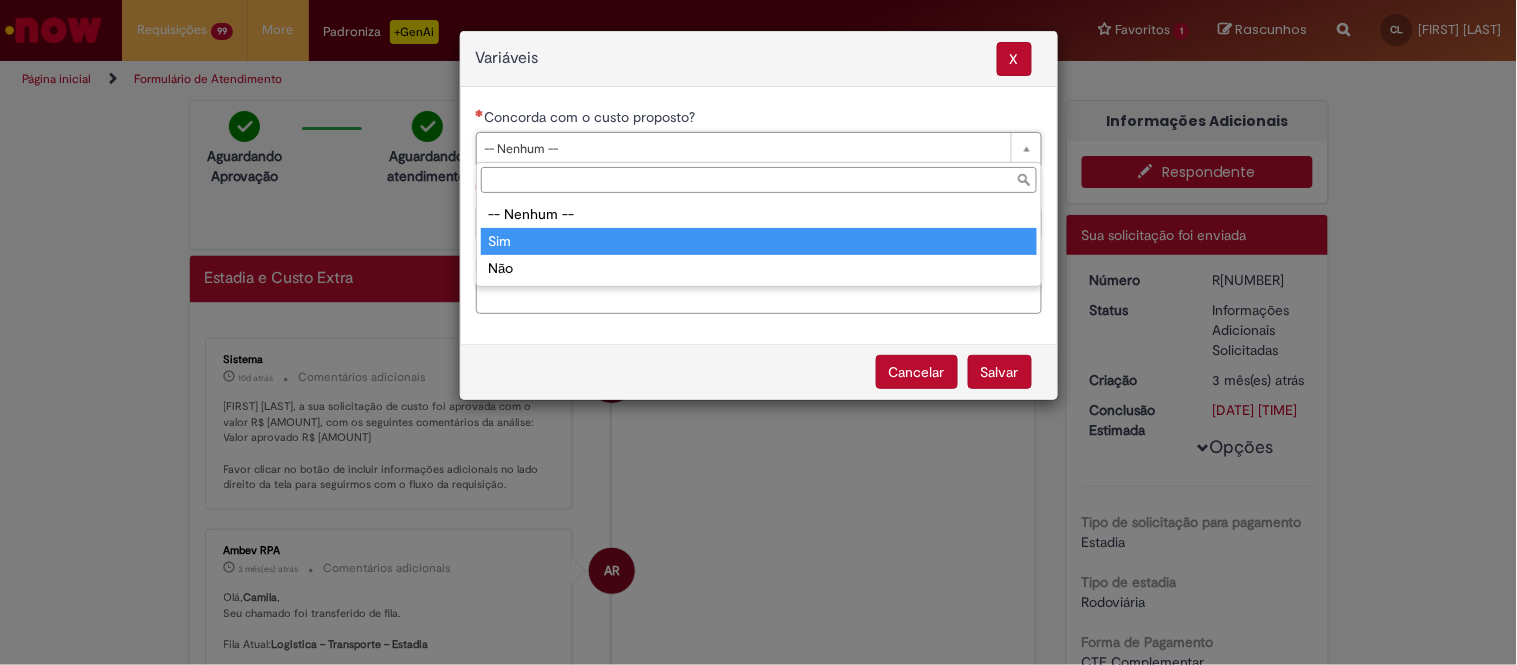 type on "***" 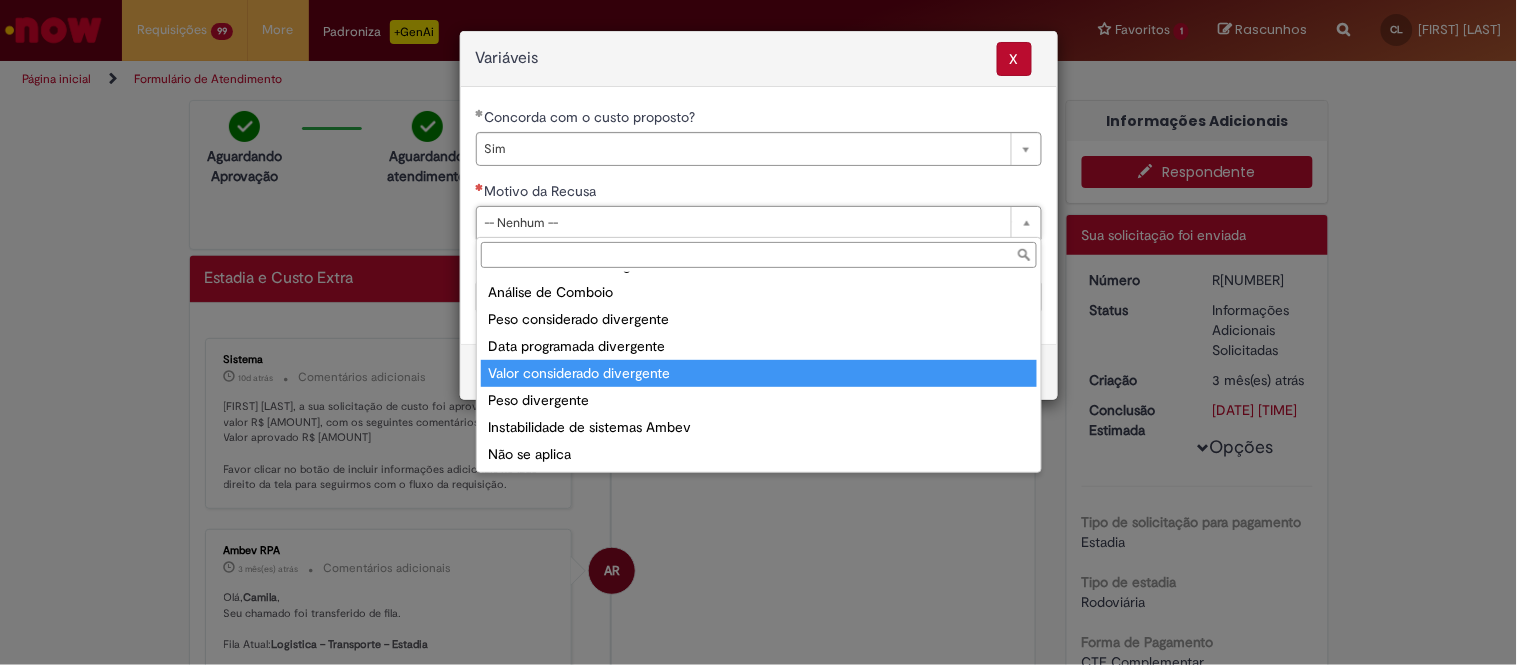 scroll, scrollTop: 76, scrollLeft: 0, axis: vertical 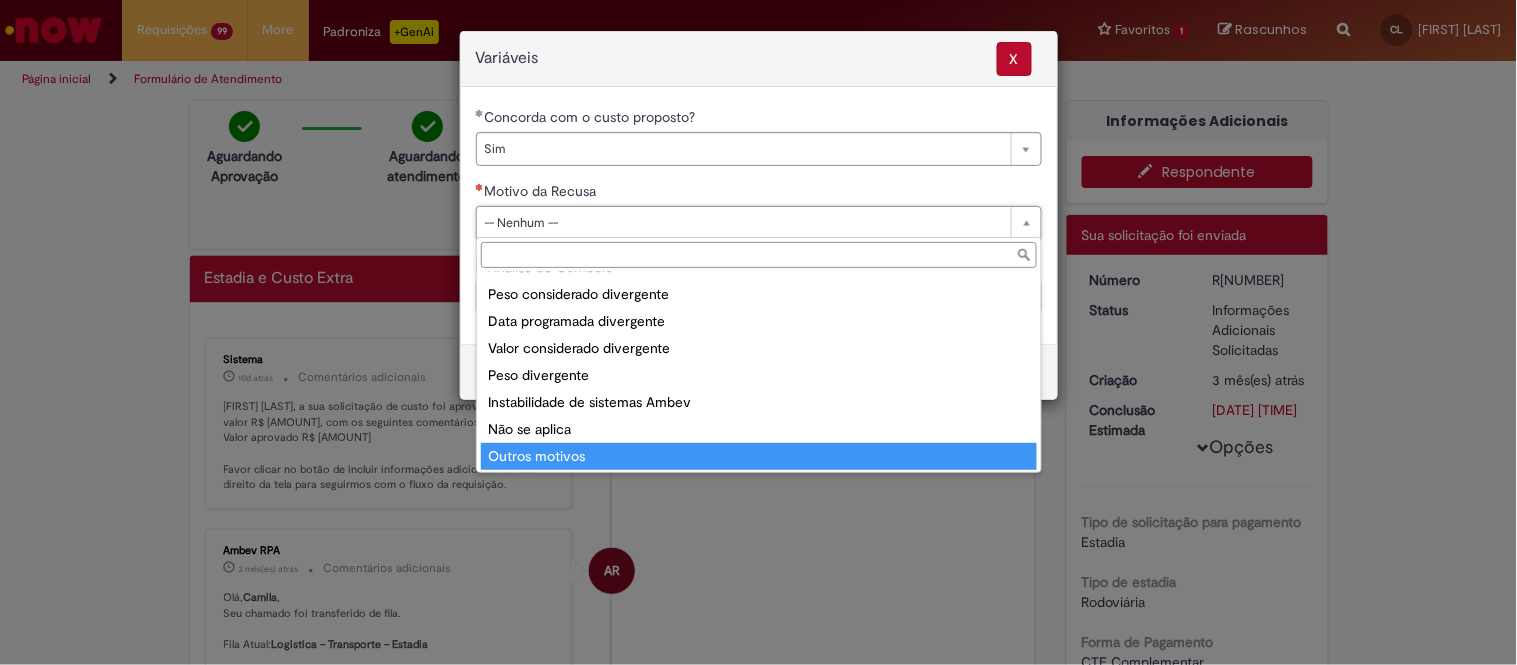 type on "**********" 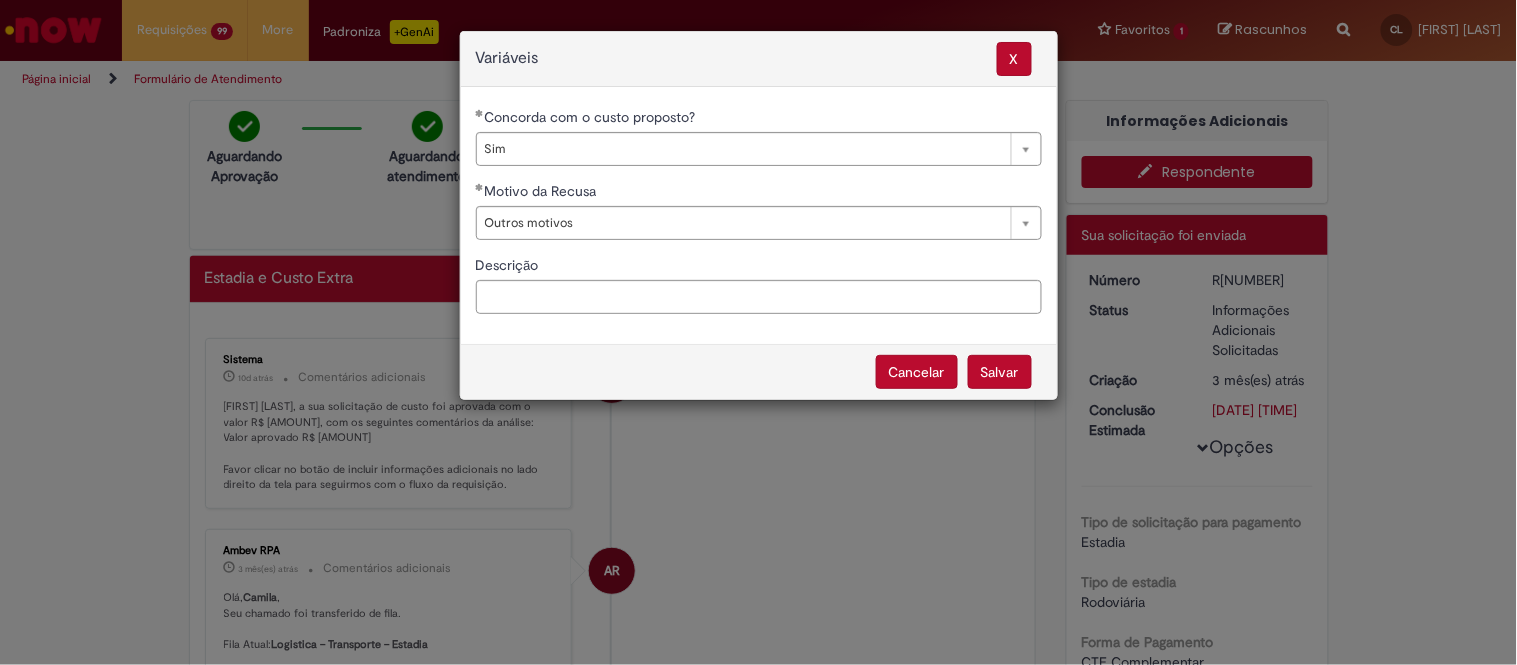 click on "Salvar" at bounding box center (1000, 372) 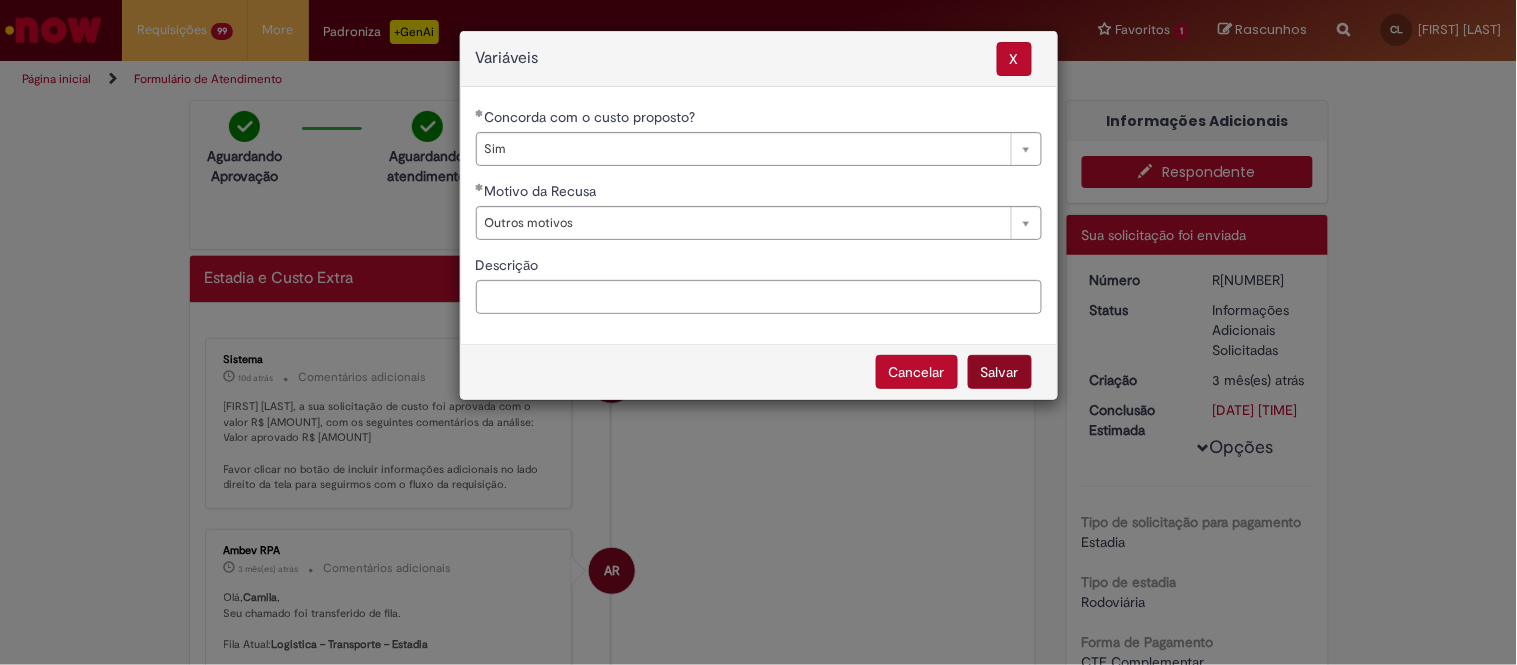select on "***" 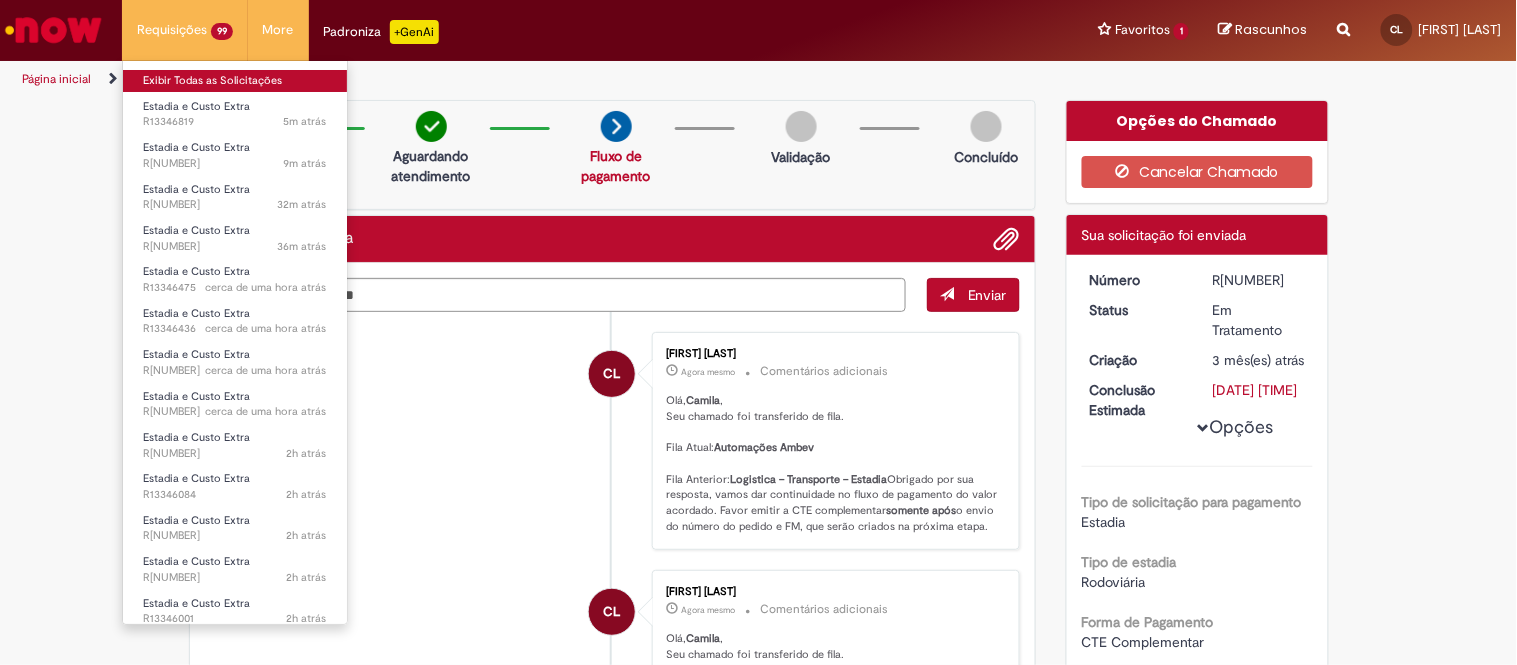 click on "Exibir Todas as Solicitações" at bounding box center [235, 81] 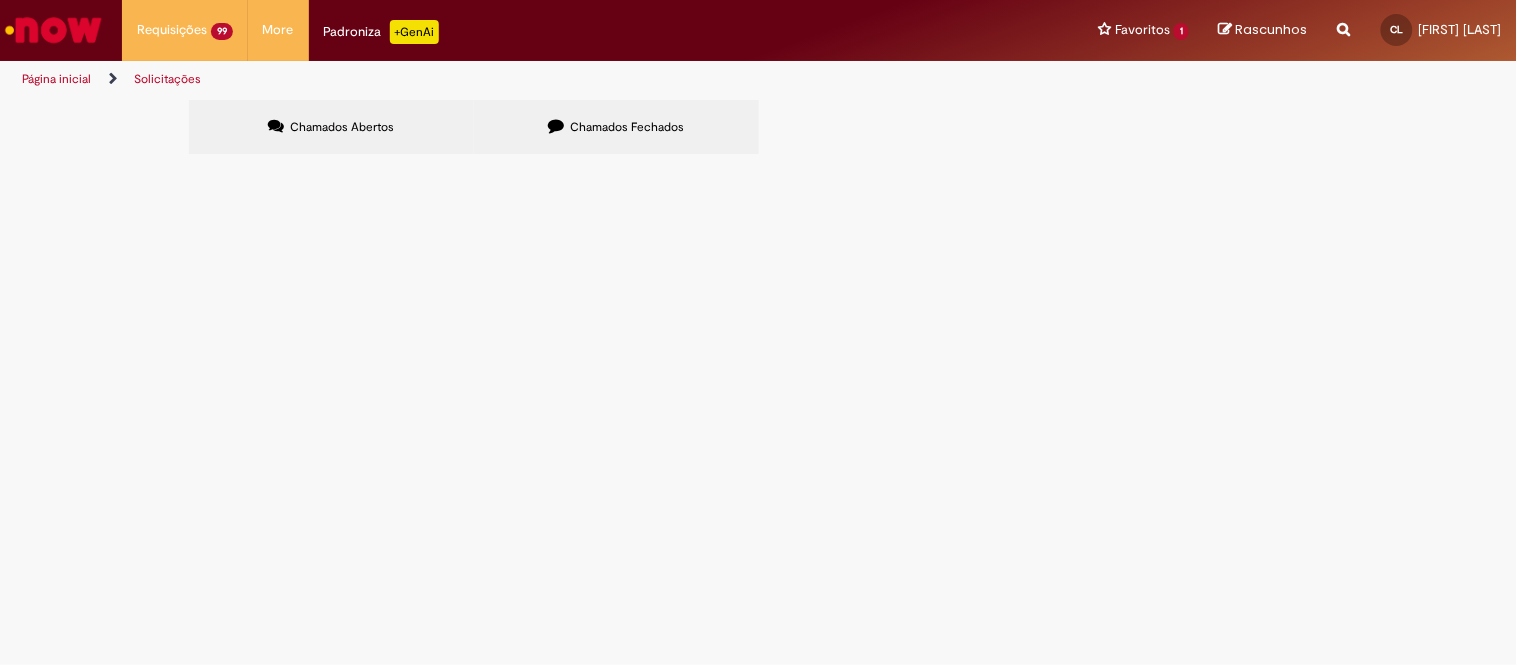 click at bounding box center (0, 0) 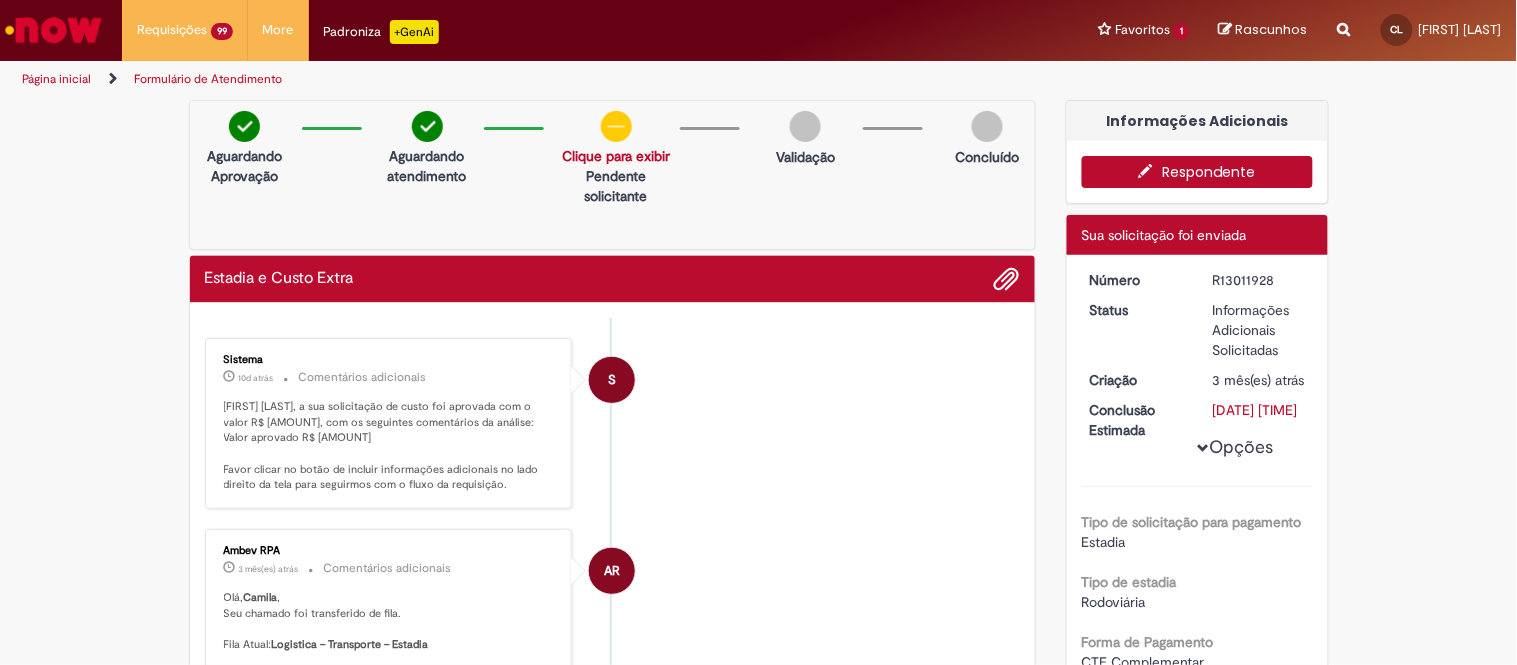 click on "Respondente" at bounding box center (1197, 172) 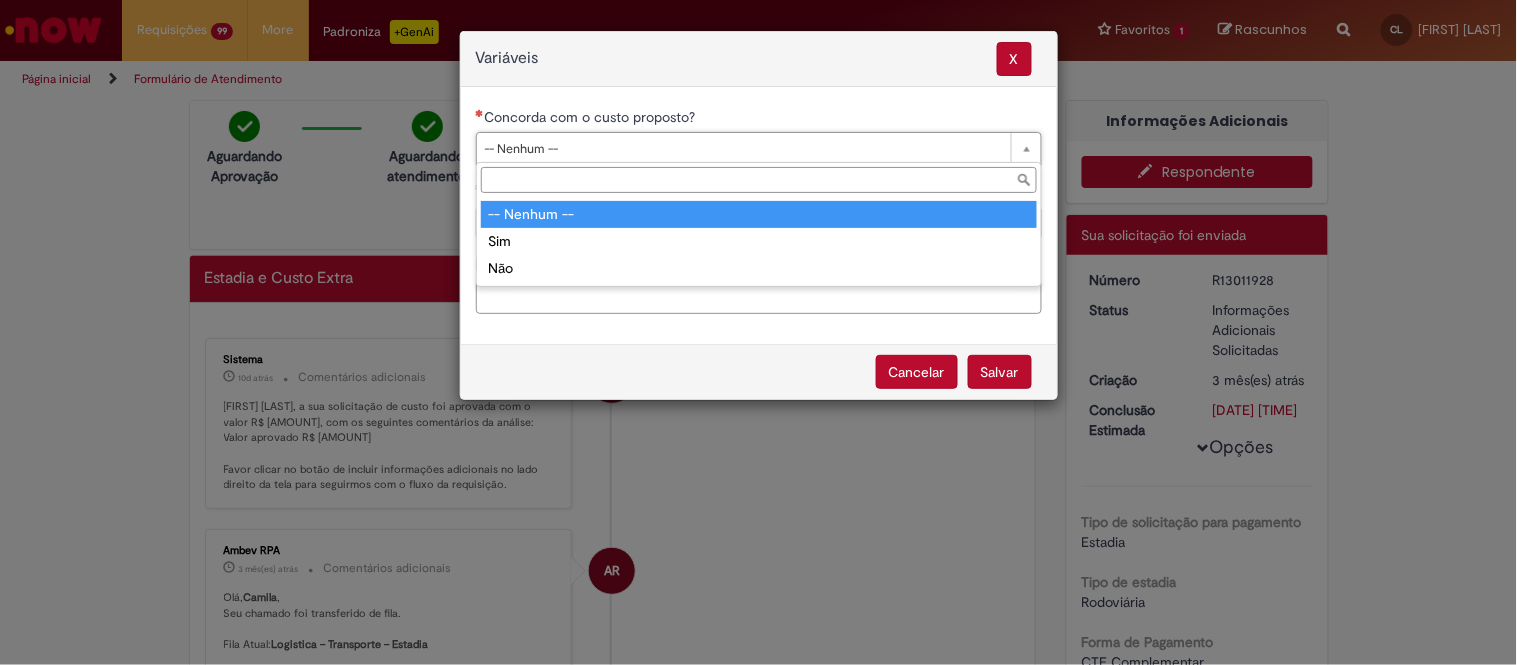 drag, startPoint x: 785, startPoint y: 142, endPoint x: 702, endPoint y: 200, distance: 101.257095 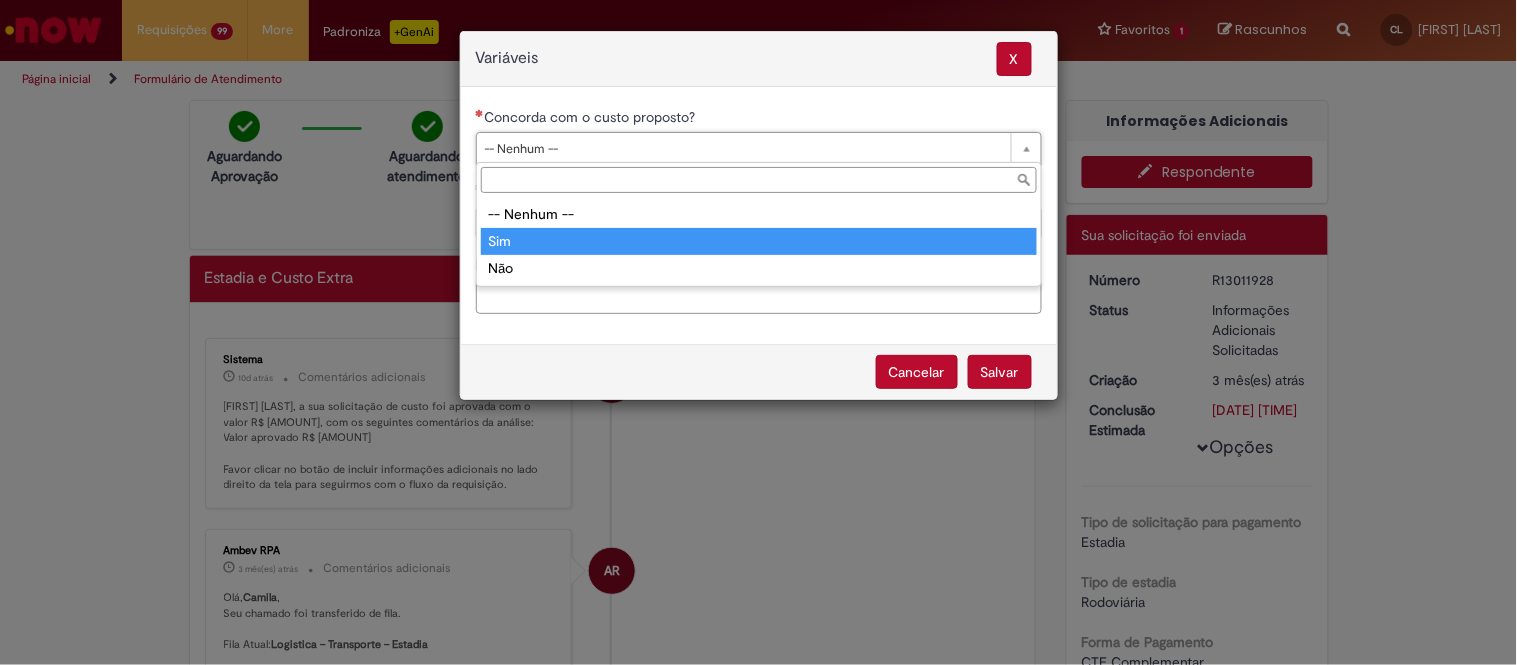 type on "***" 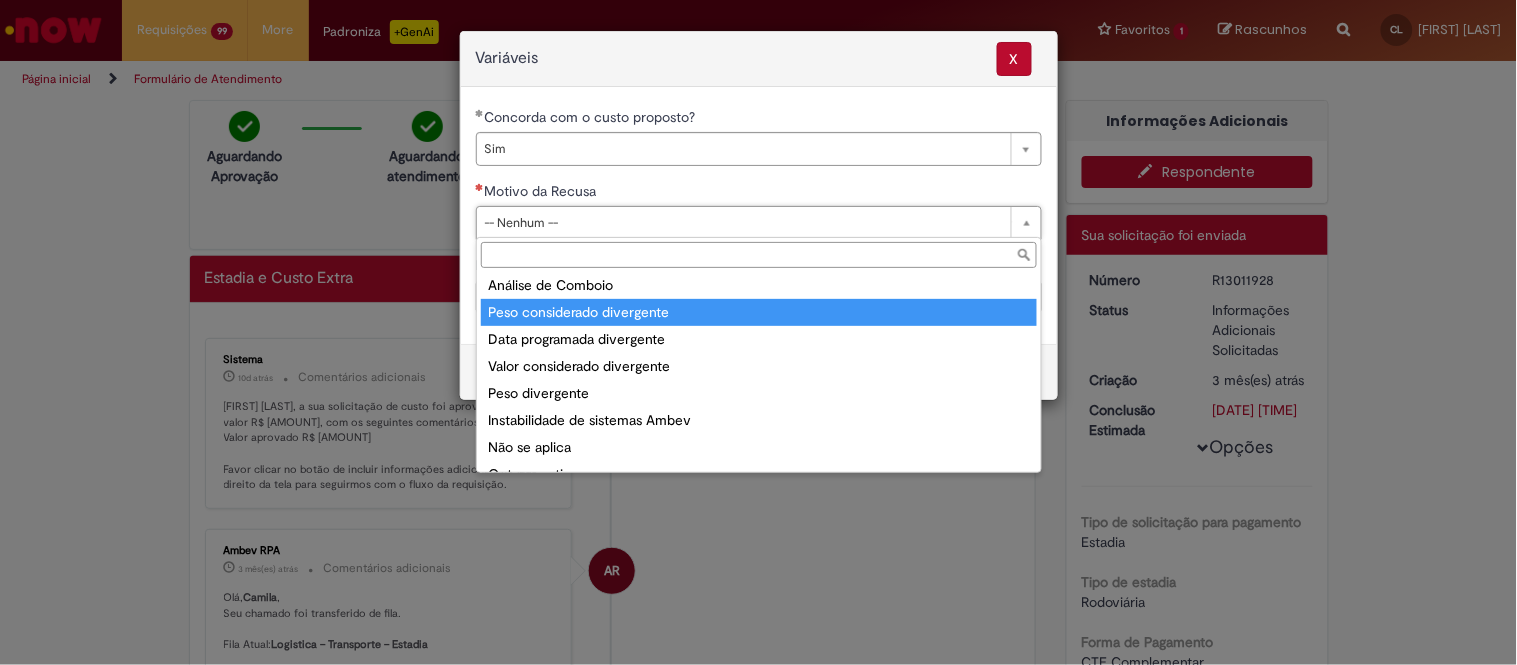scroll, scrollTop: 76, scrollLeft: 0, axis: vertical 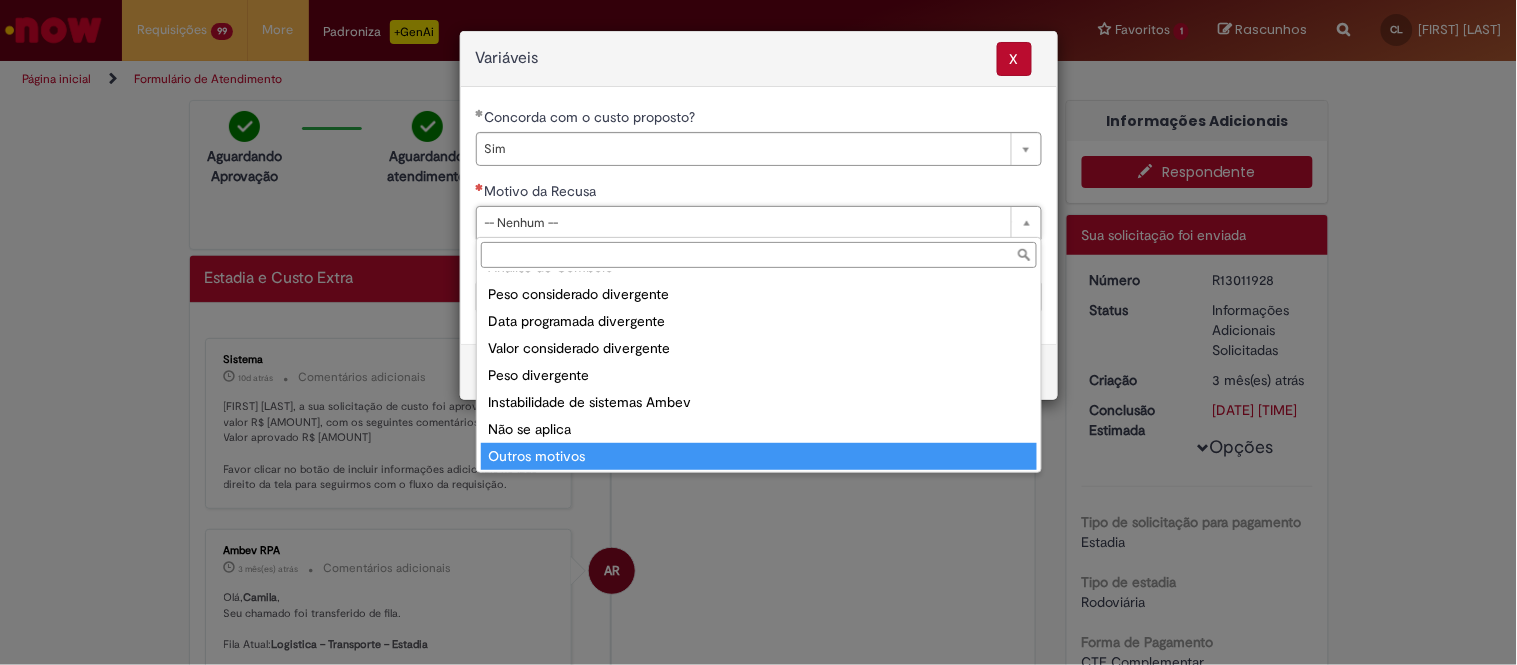 type on "**********" 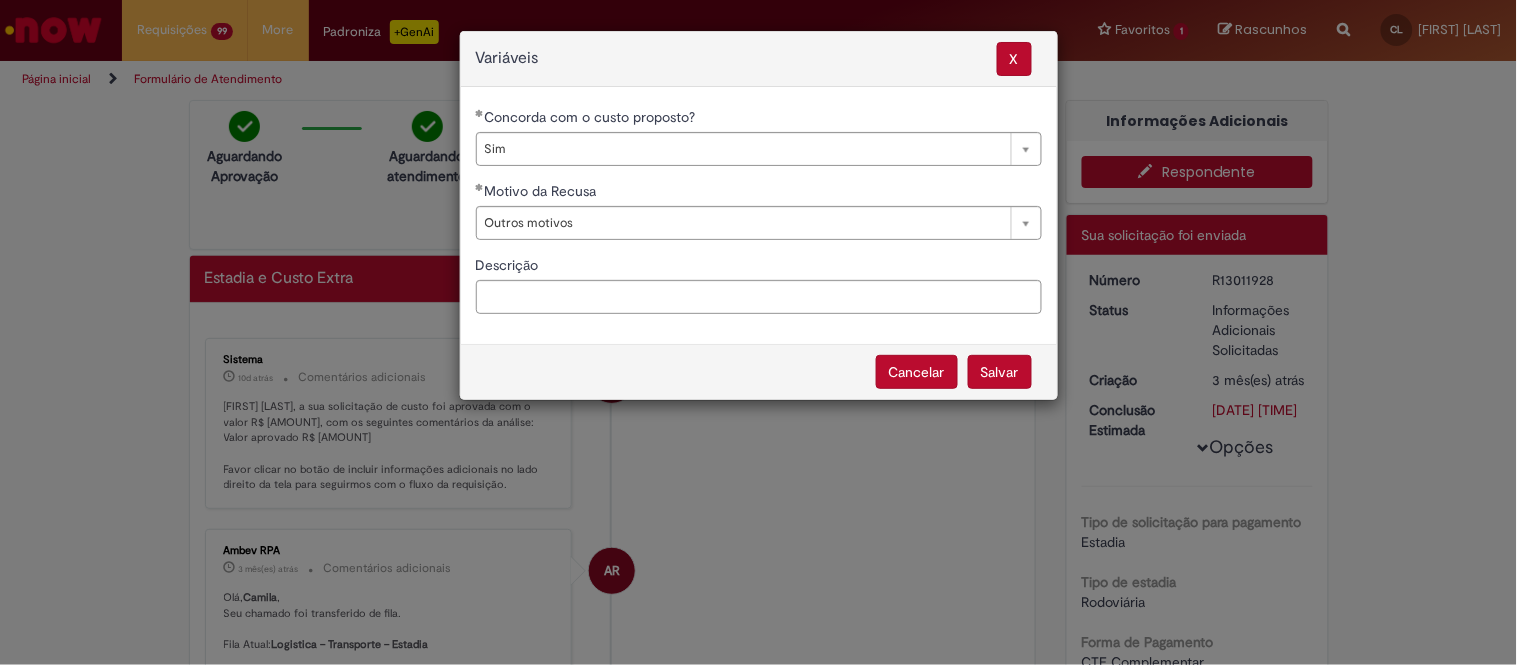 click on "Salvar" at bounding box center (1000, 372) 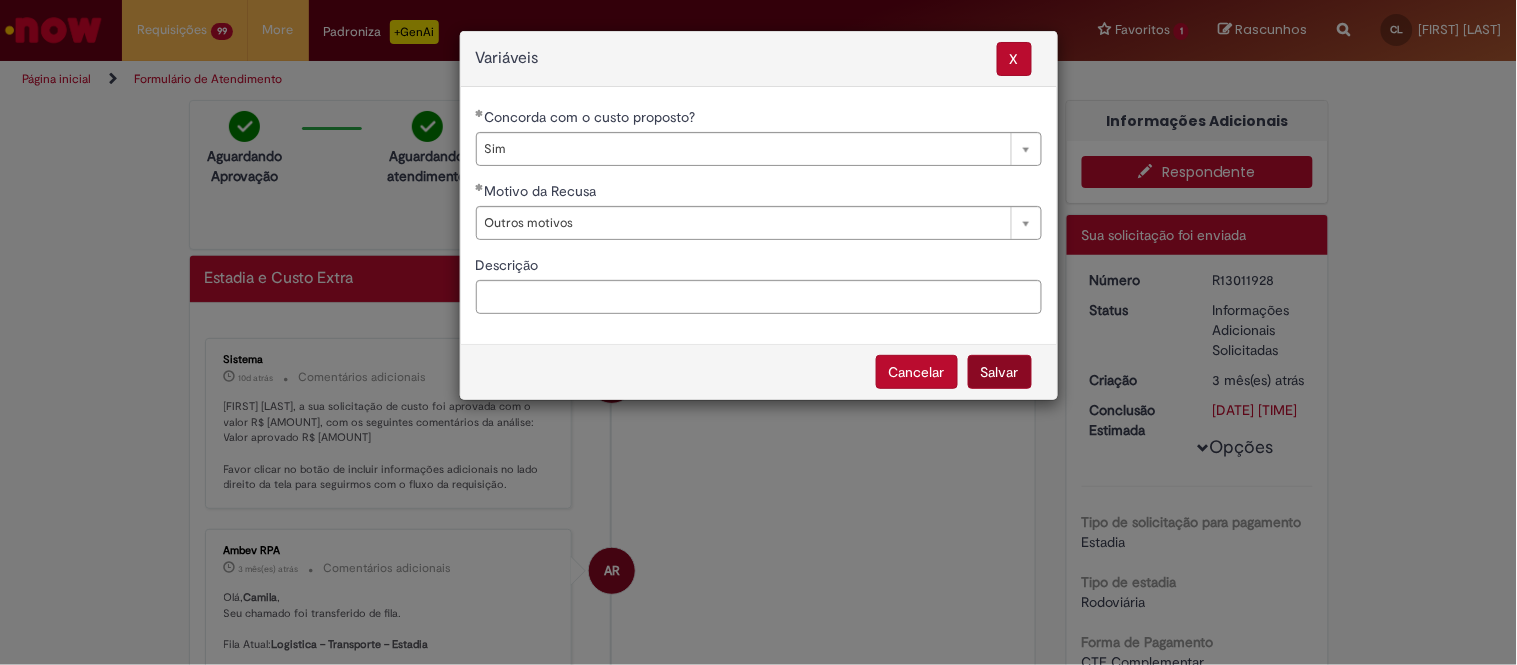 select on "***" 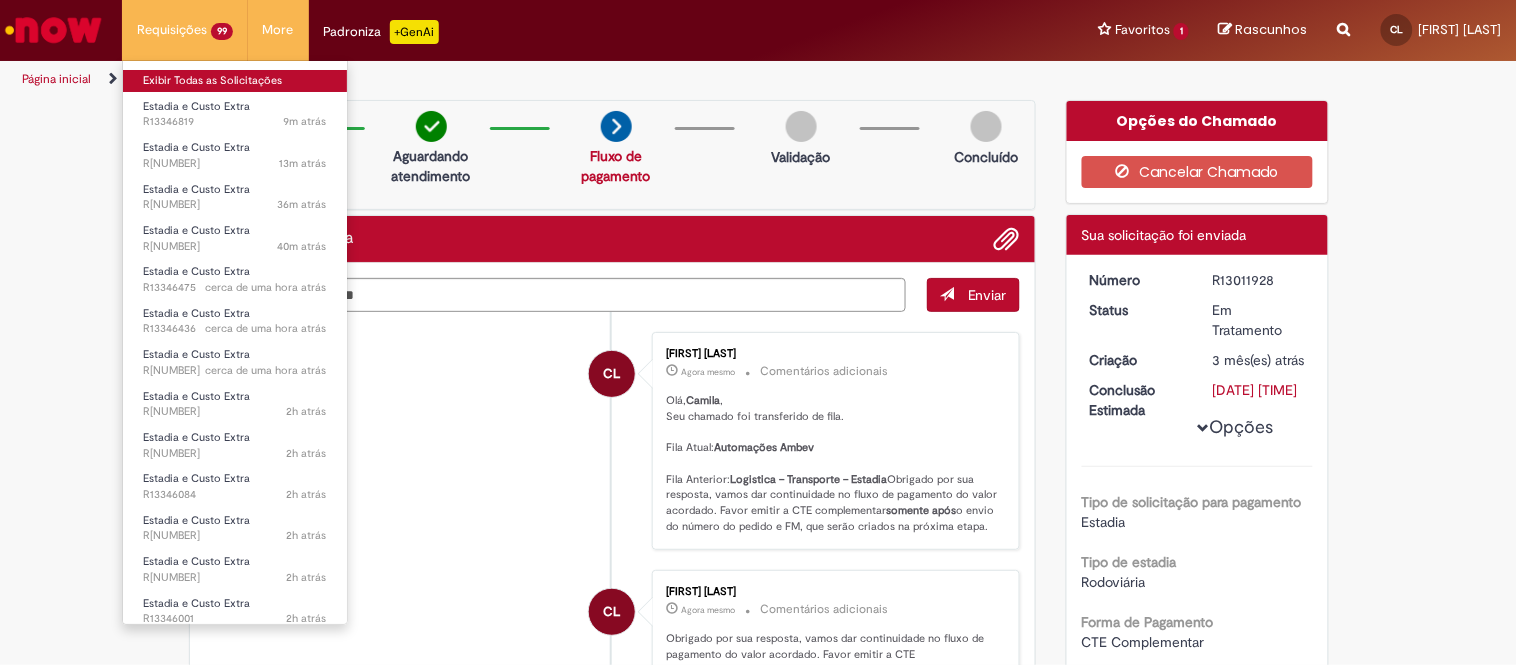 click on "Exibir Todas as Solicitações" at bounding box center (235, 81) 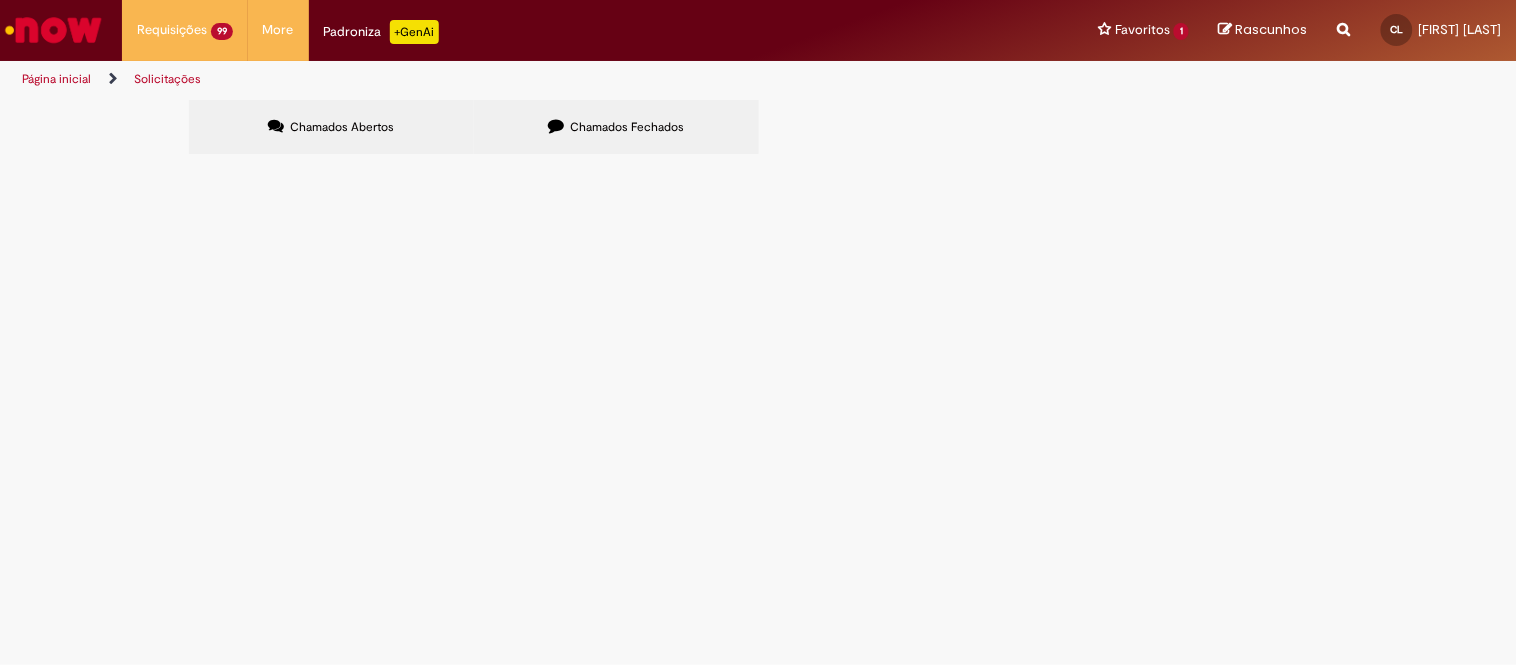 click at bounding box center (0, 0) 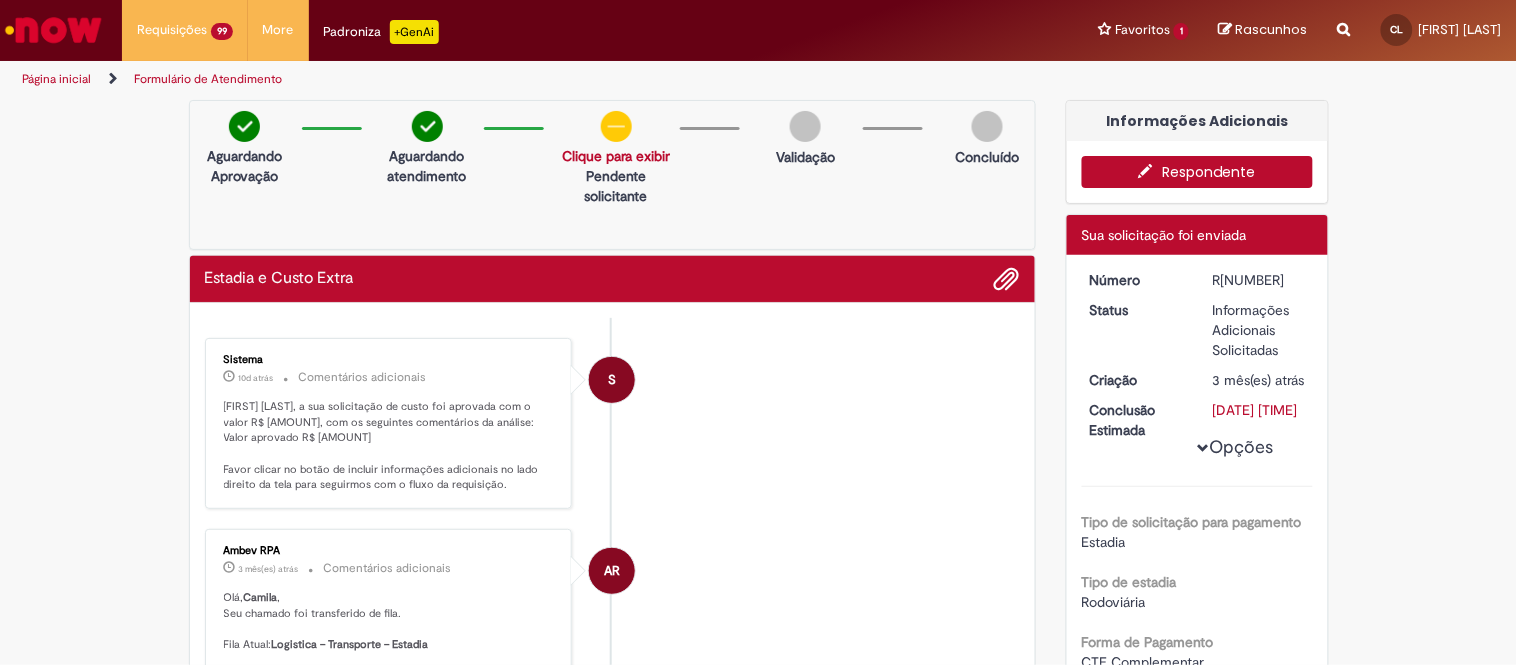 click on "Respondente" at bounding box center [1197, 172] 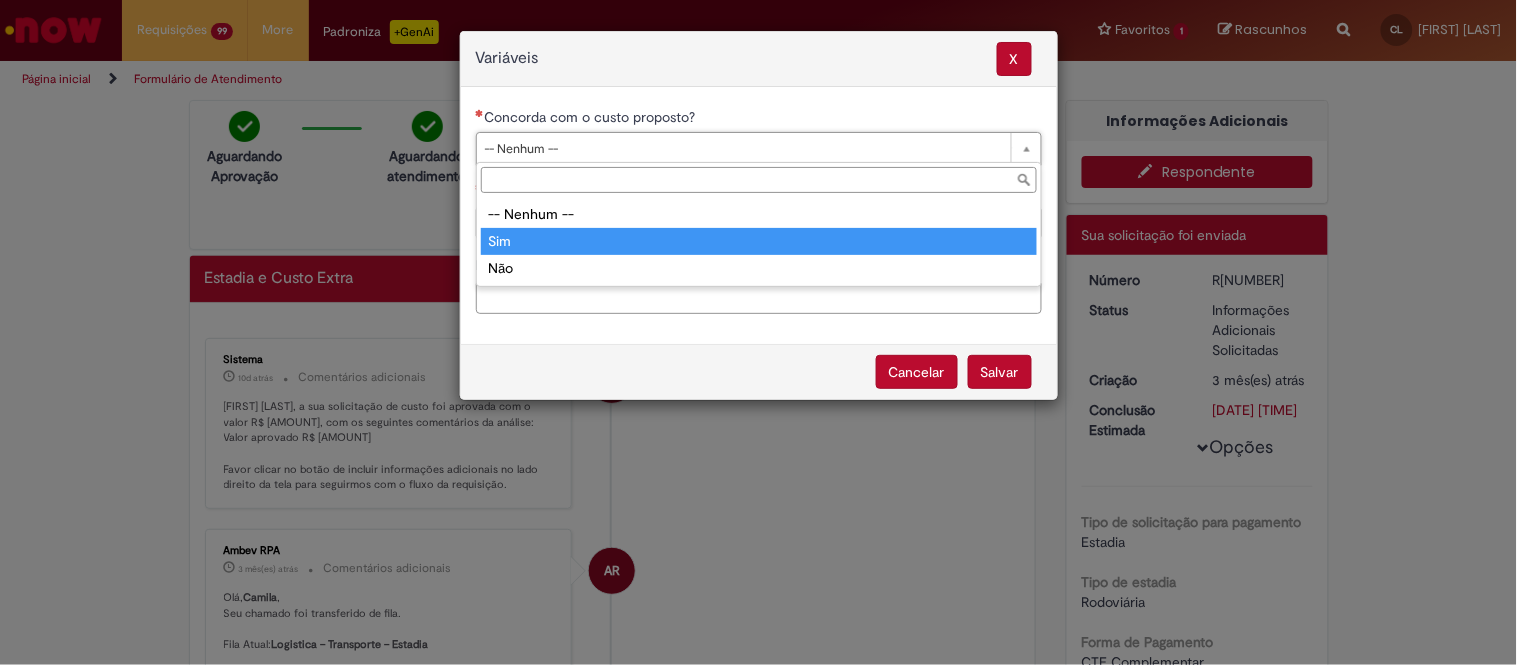 type on "***" 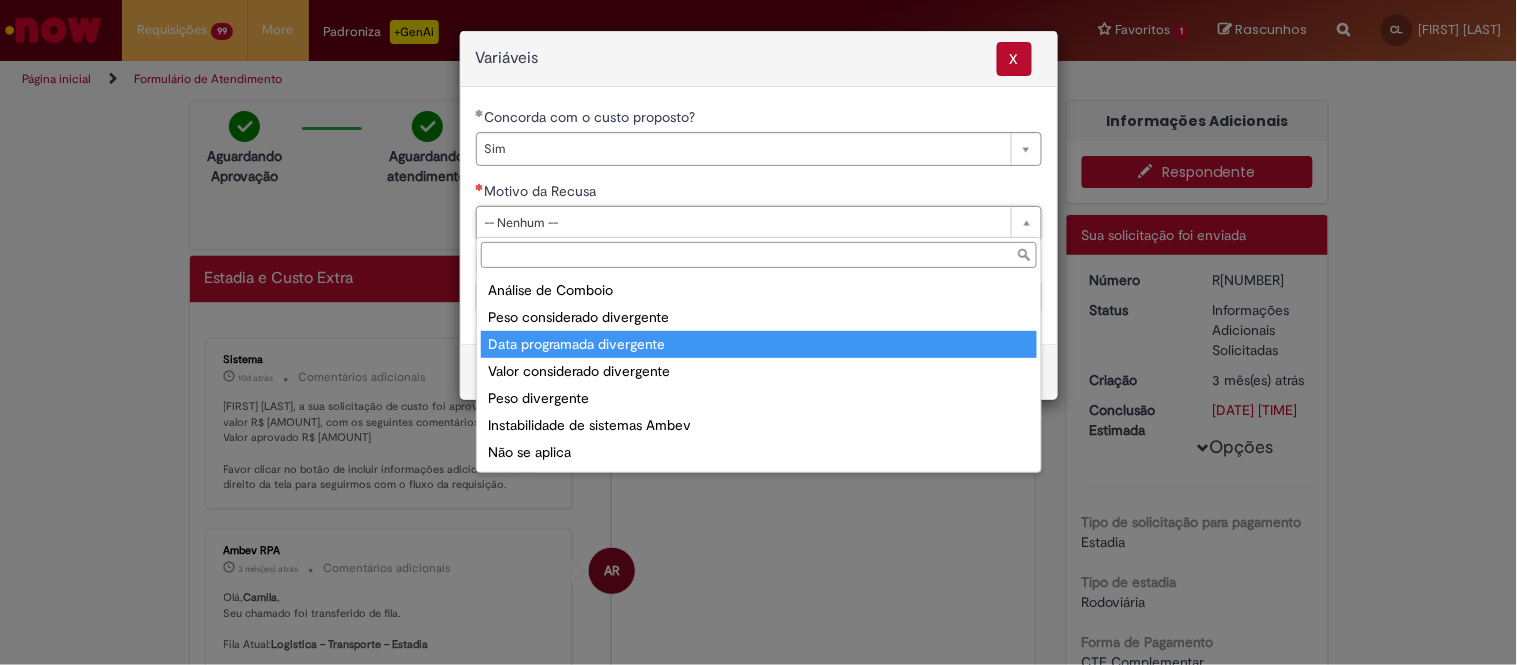 scroll, scrollTop: 76, scrollLeft: 0, axis: vertical 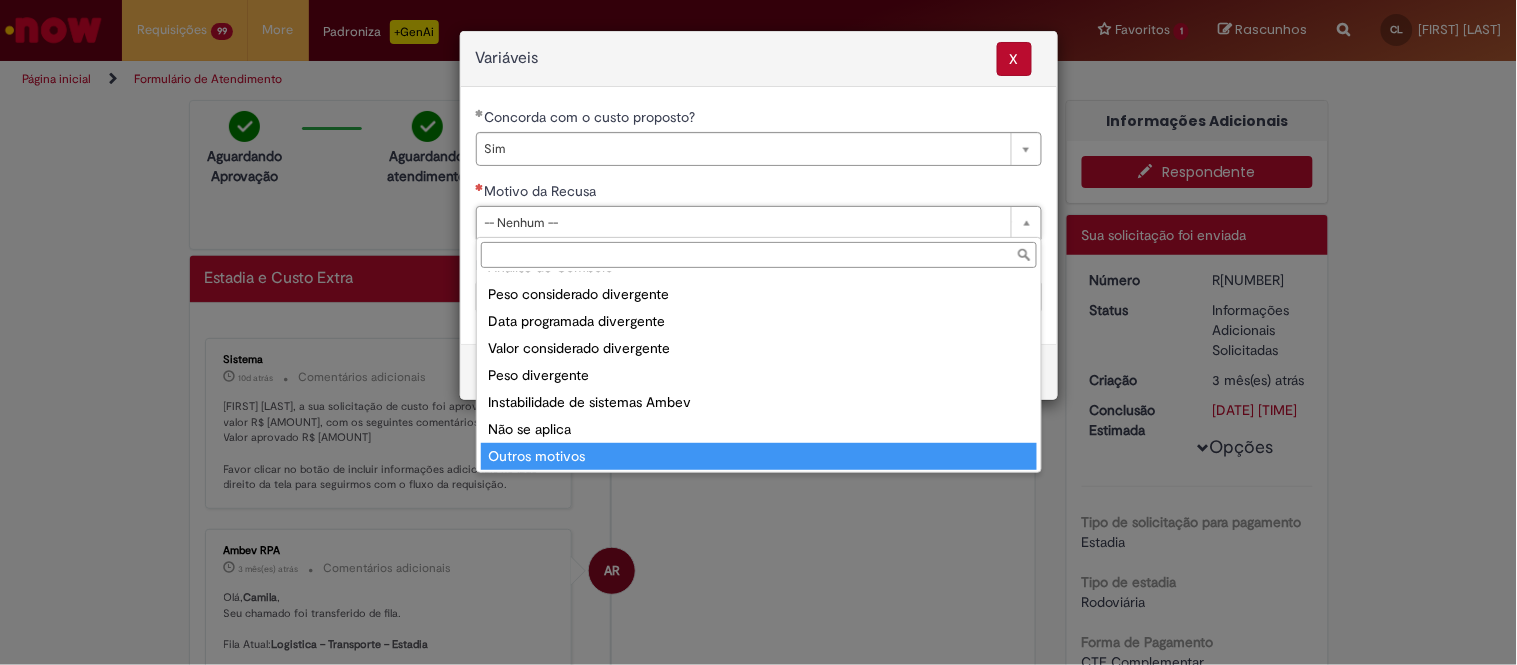 drag, startPoint x: 674, startPoint y: 451, endPoint x: 691, endPoint y: 444, distance: 18.384777 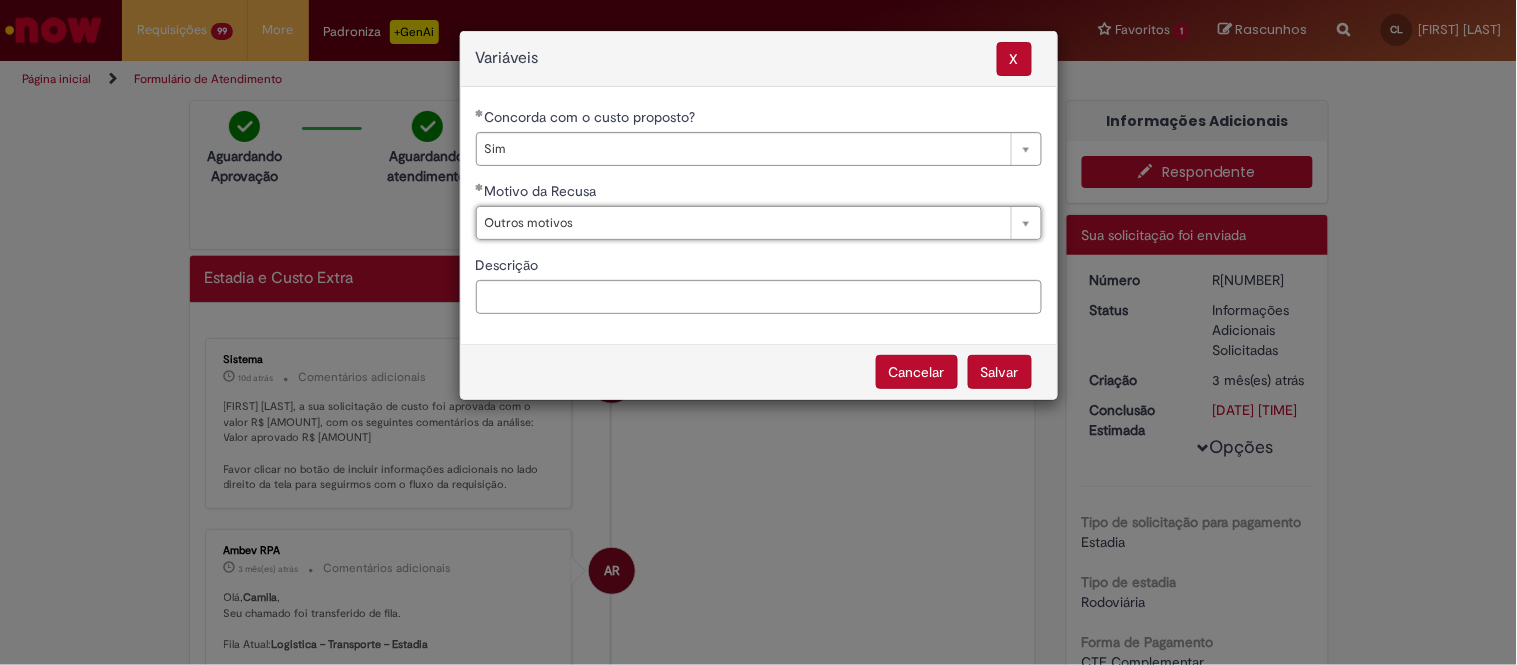 click on "Salvar" at bounding box center [1000, 372] 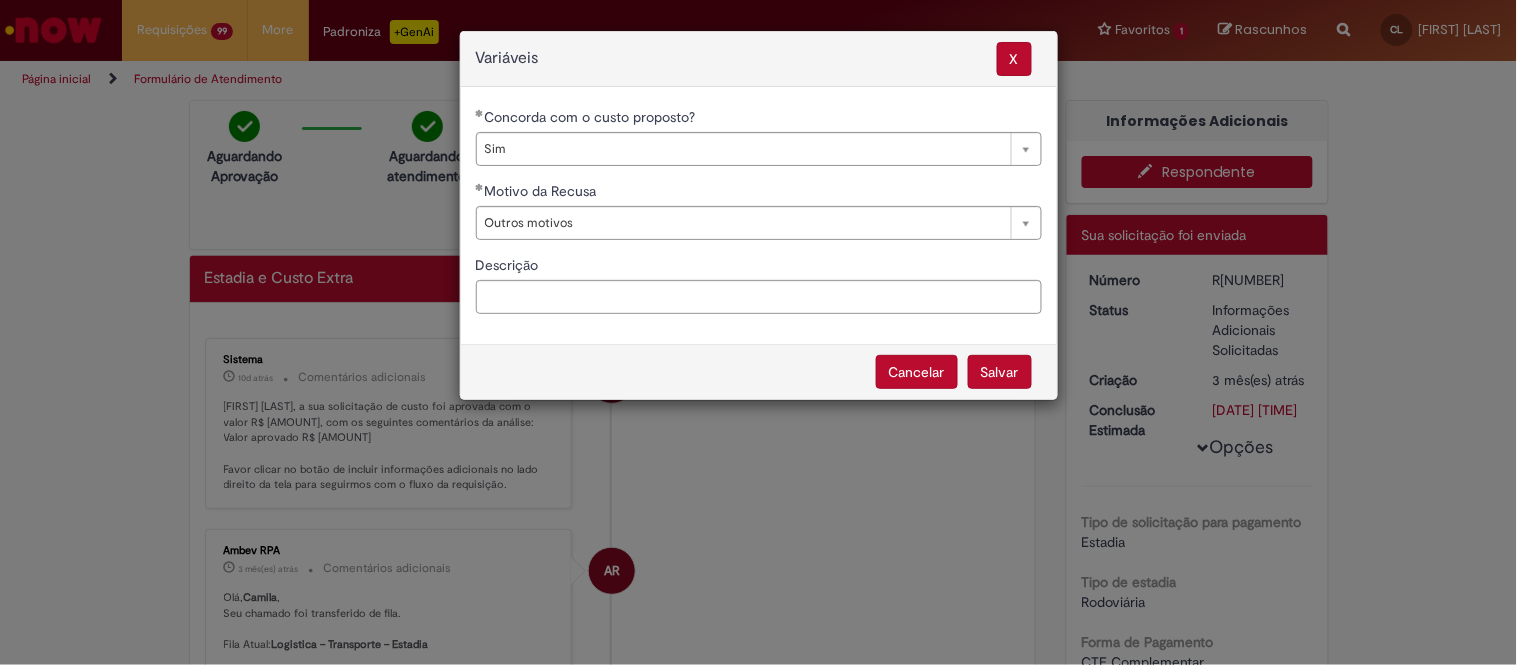 select on "***" 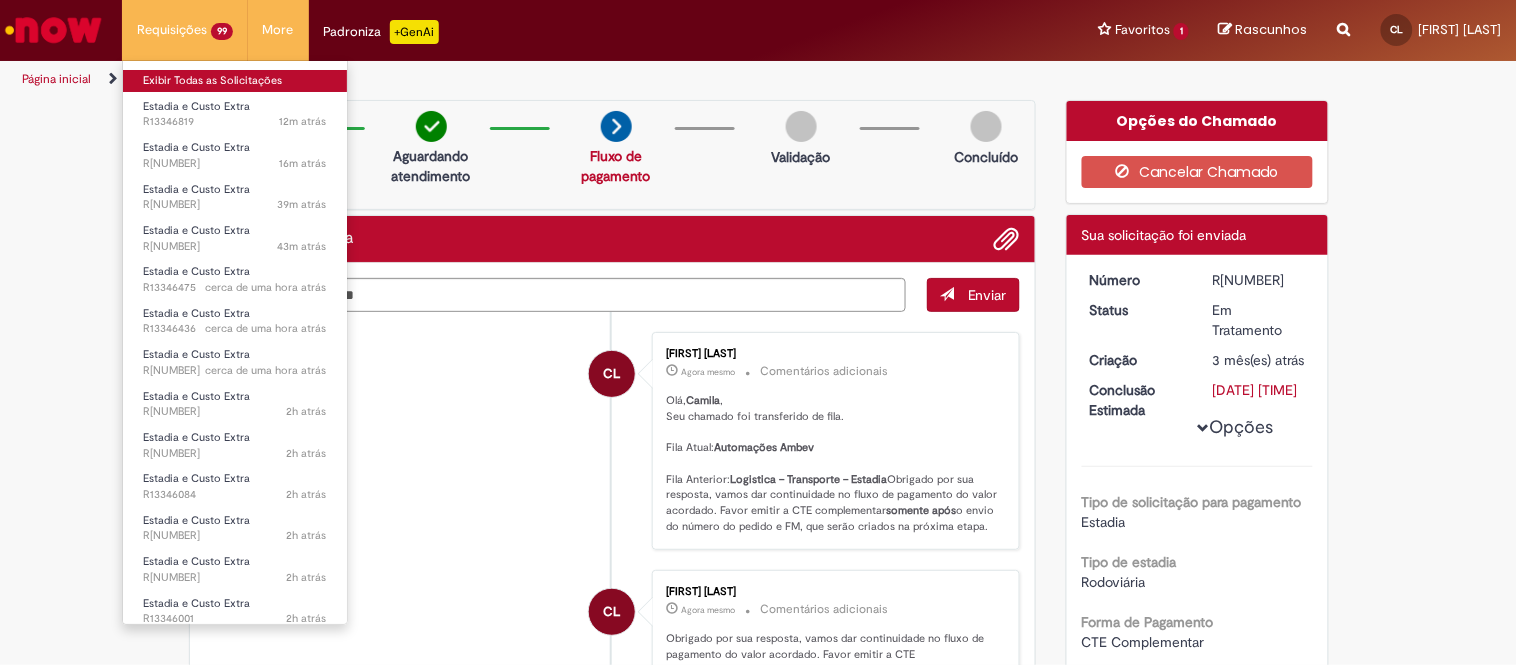 click on "Exibir Todas as Solicitações" at bounding box center (235, 81) 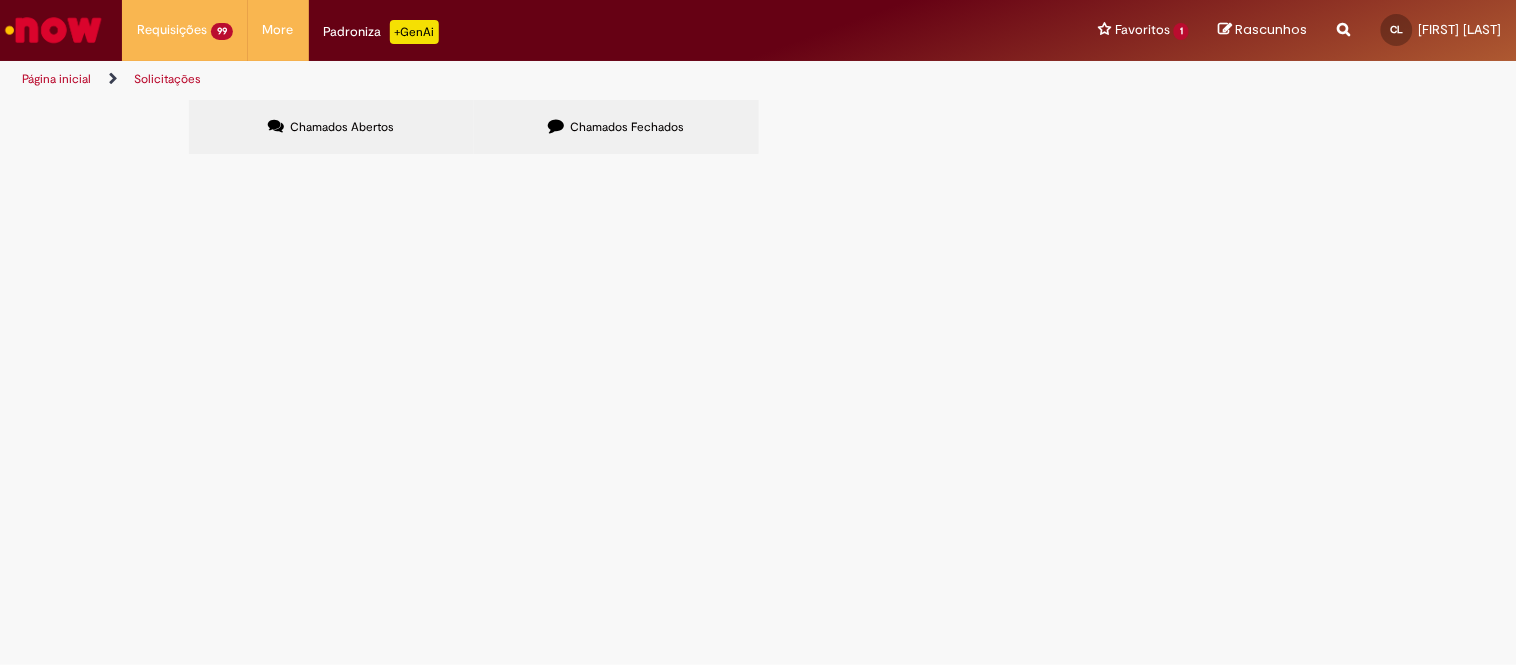 click at bounding box center (0, 0) 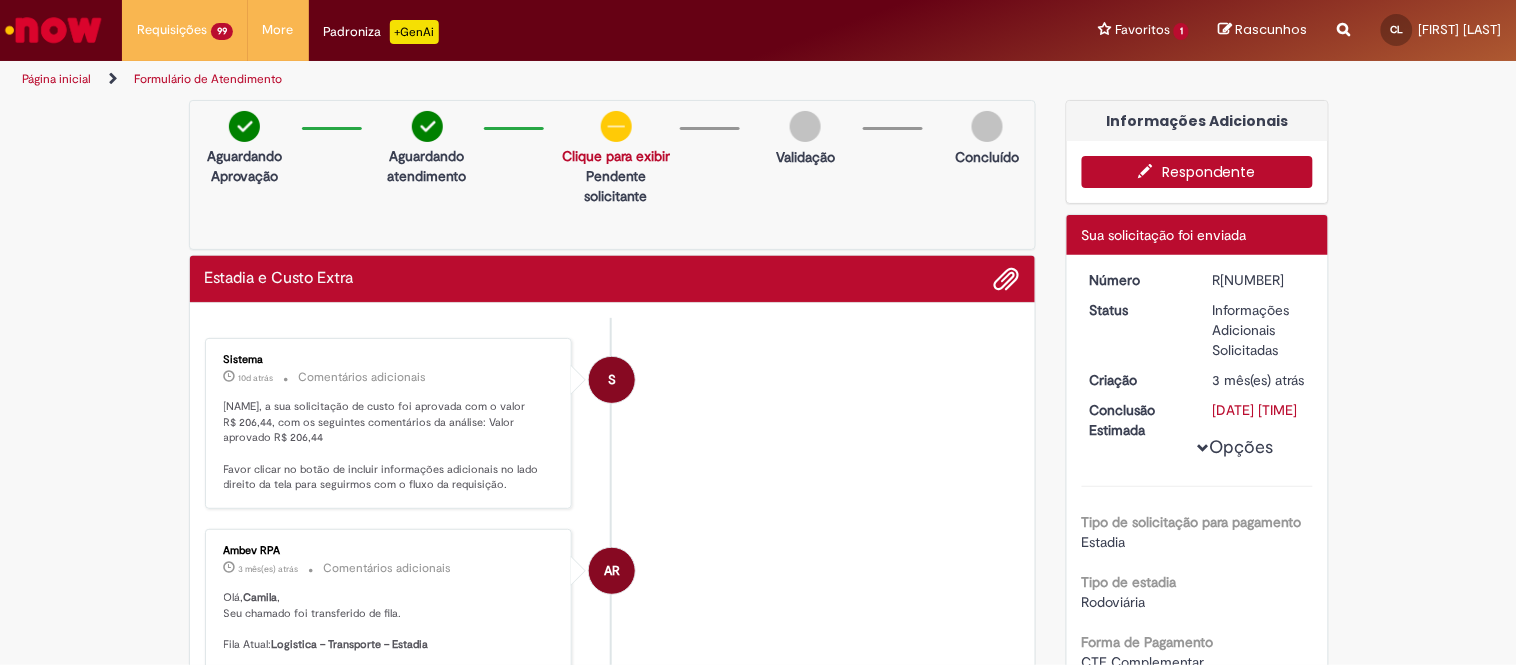 click on "Respondente" at bounding box center [1197, 172] 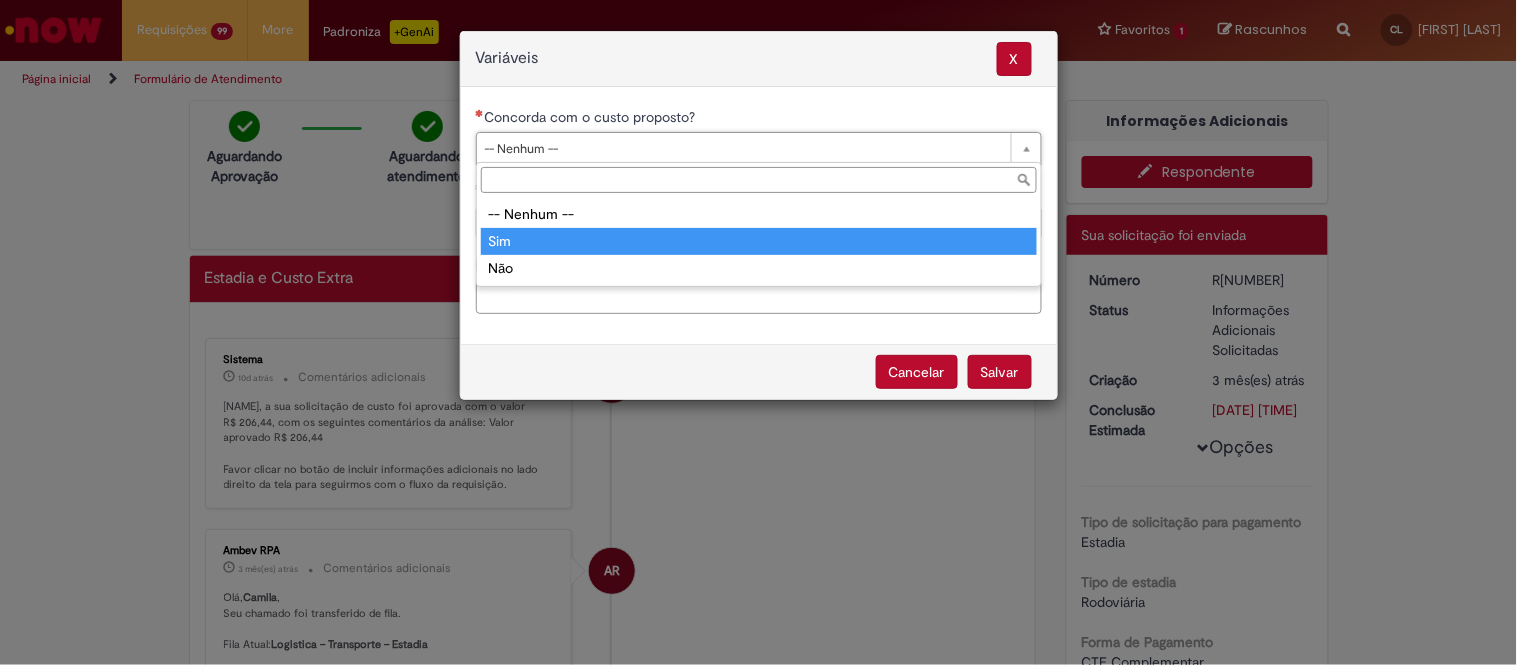 type on "***" 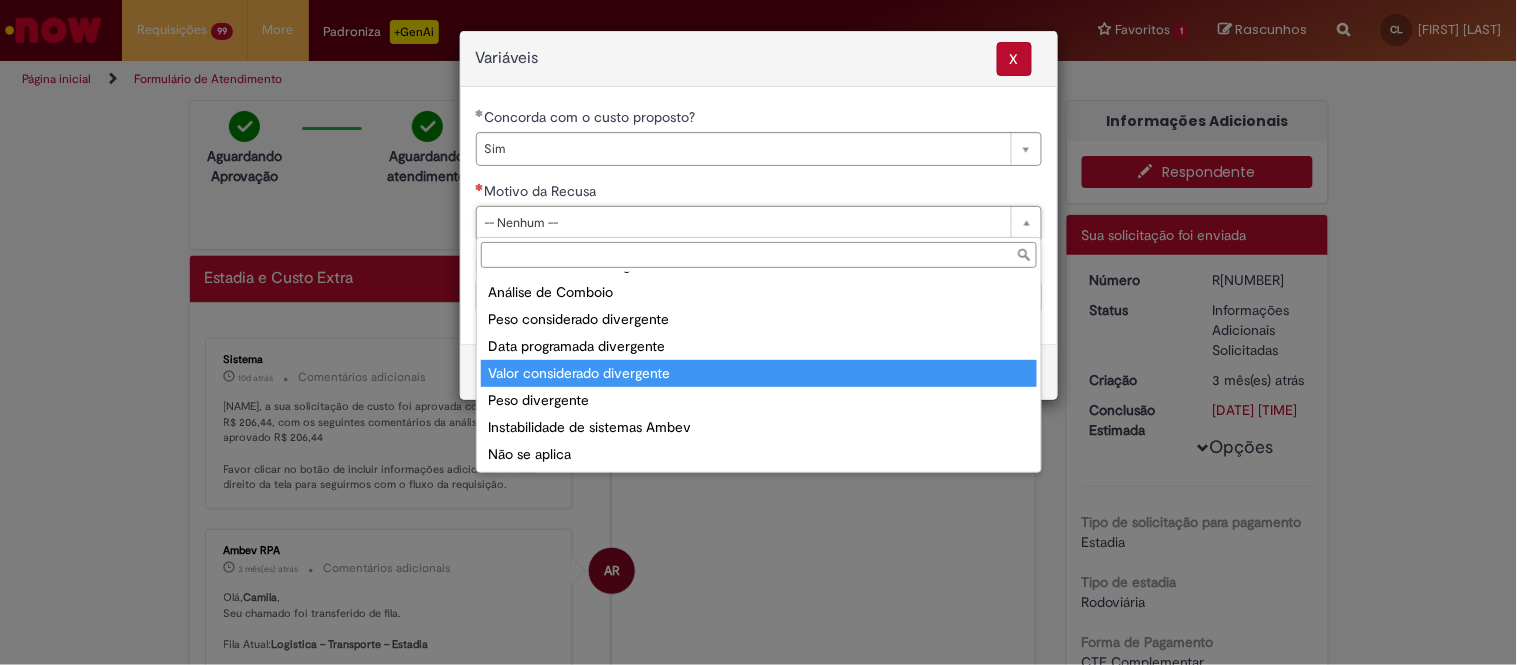 scroll, scrollTop: 76, scrollLeft: 0, axis: vertical 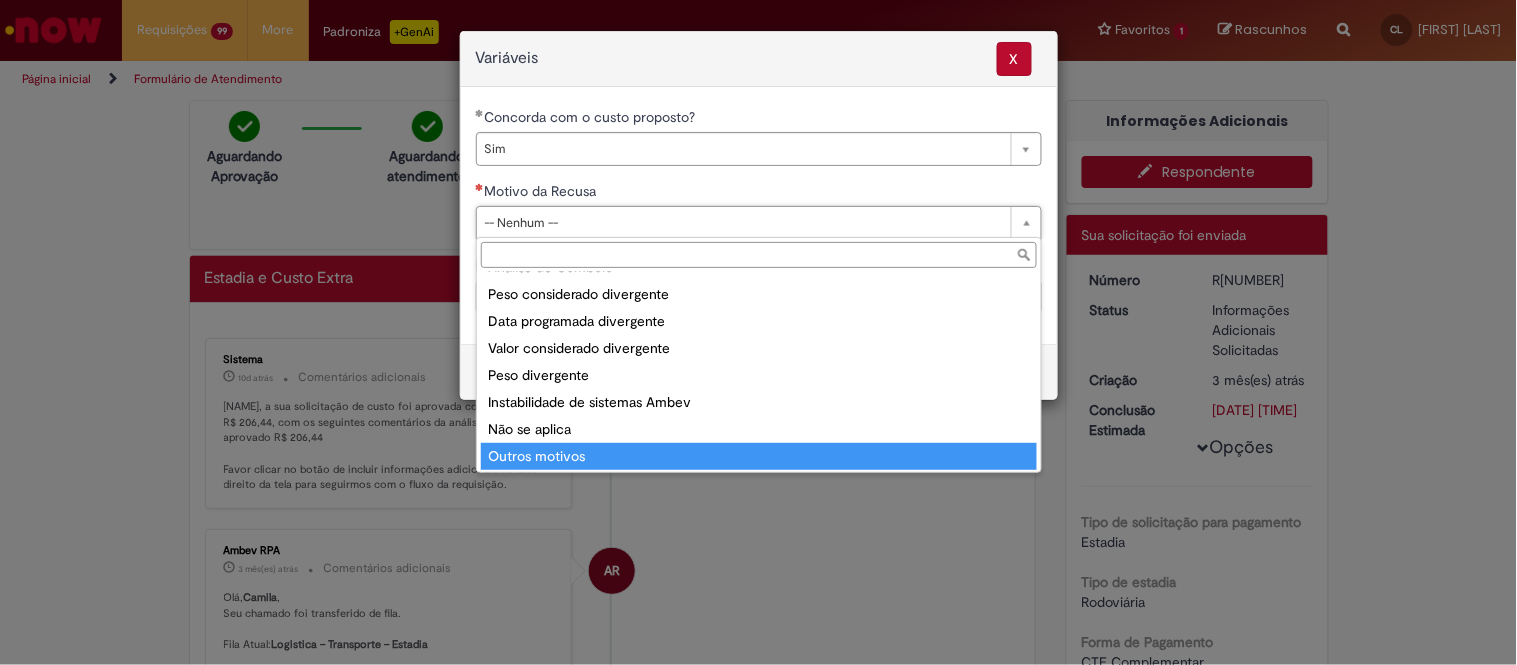 type on "**********" 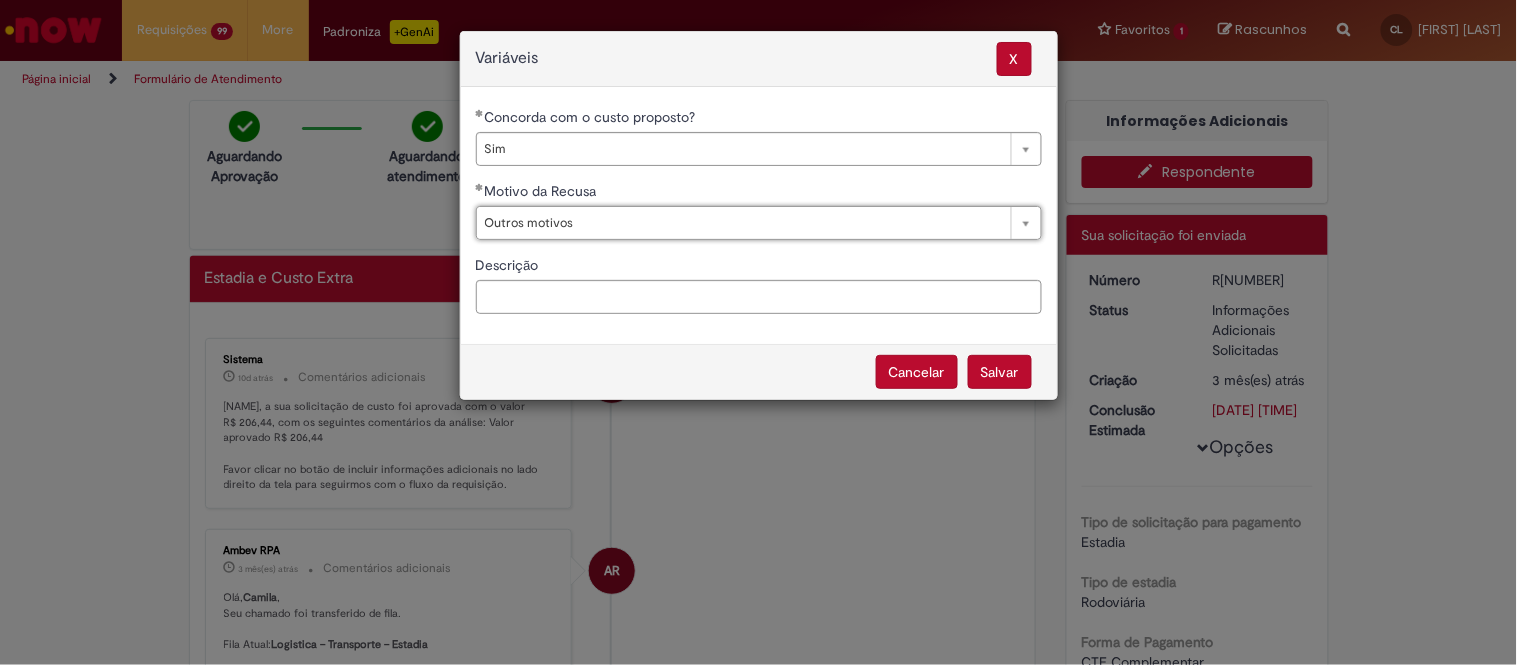 click on "Salvar" at bounding box center (1000, 372) 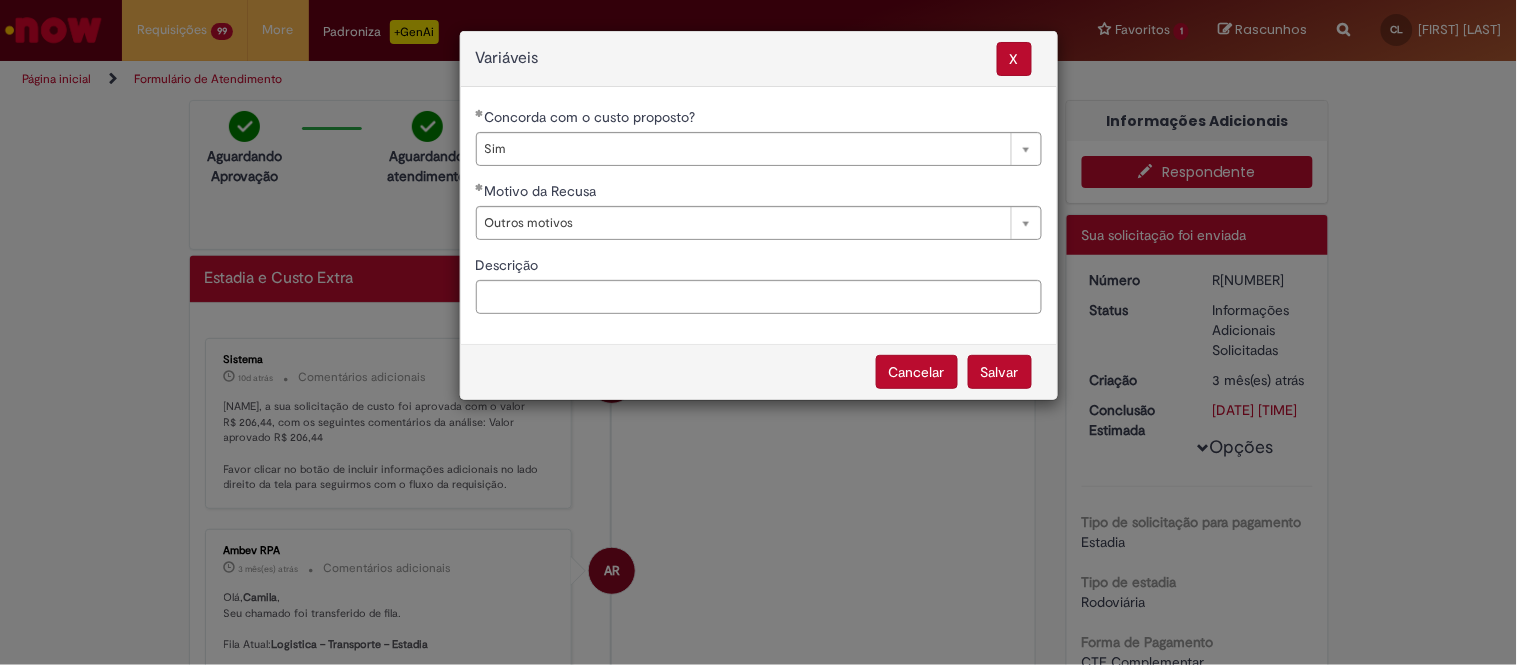 select on "***" 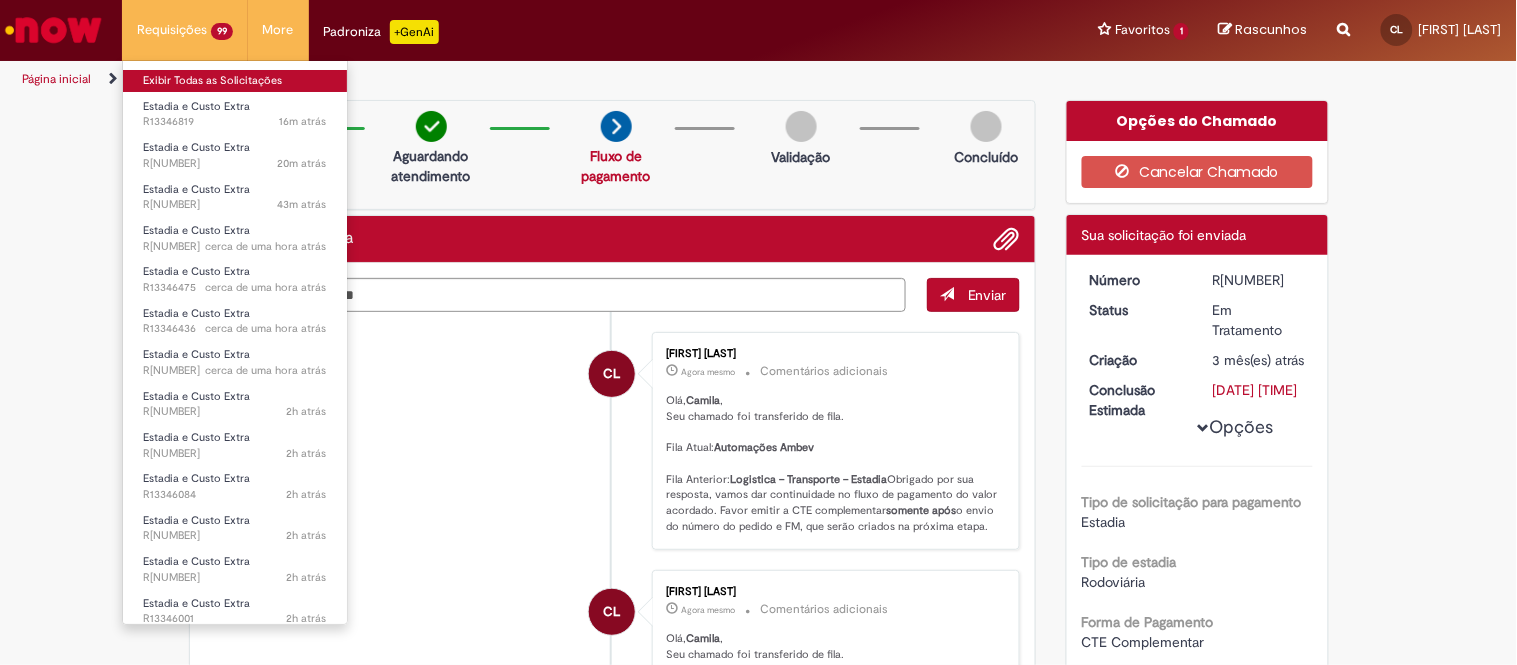 click on "Exibir Todas as Solicitações" at bounding box center [235, 81] 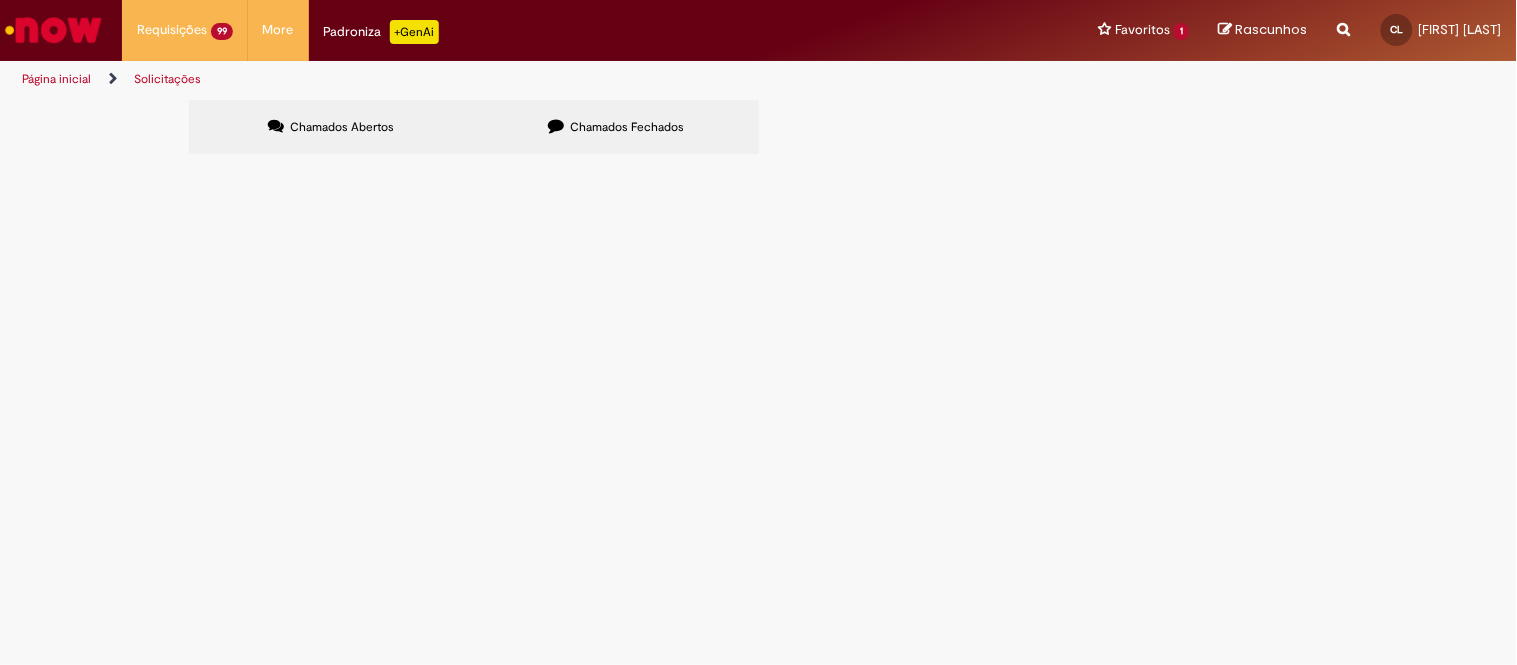 click at bounding box center [0, 0] 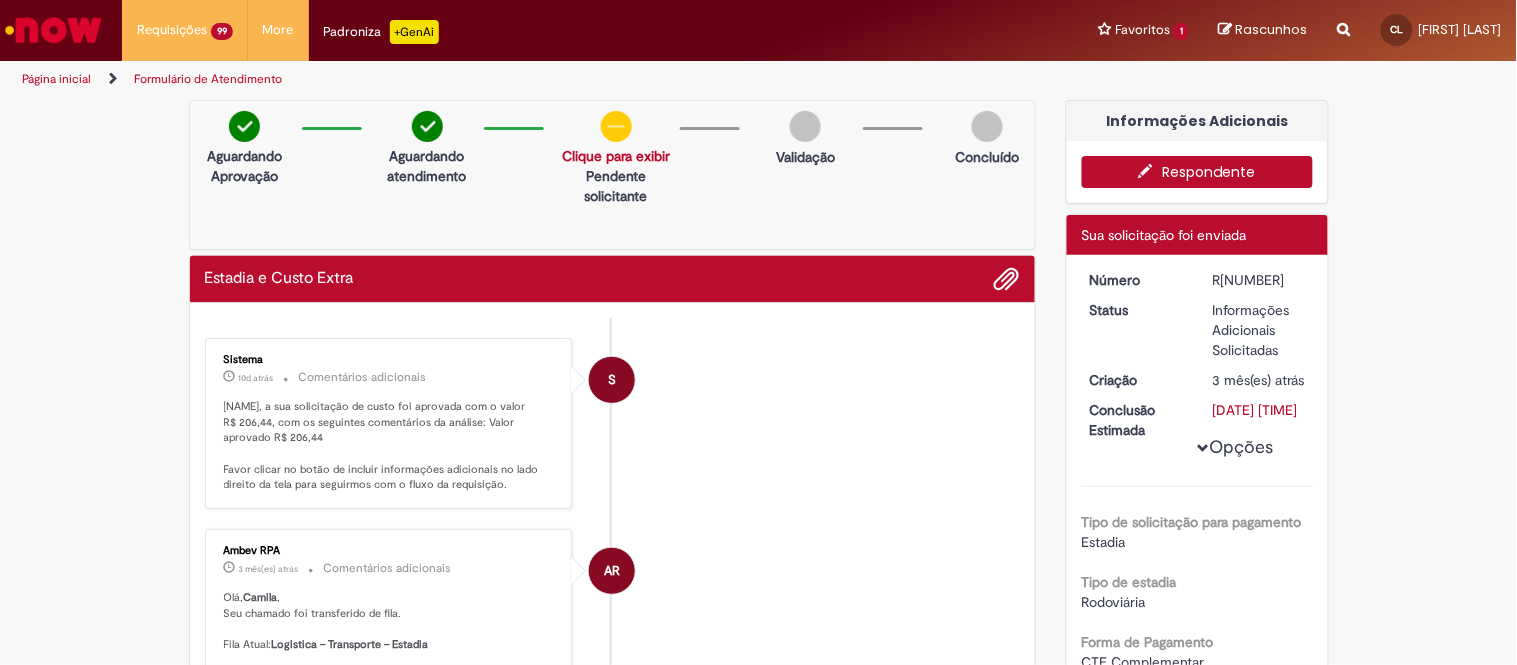 click on "Respondente" at bounding box center [1197, 172] 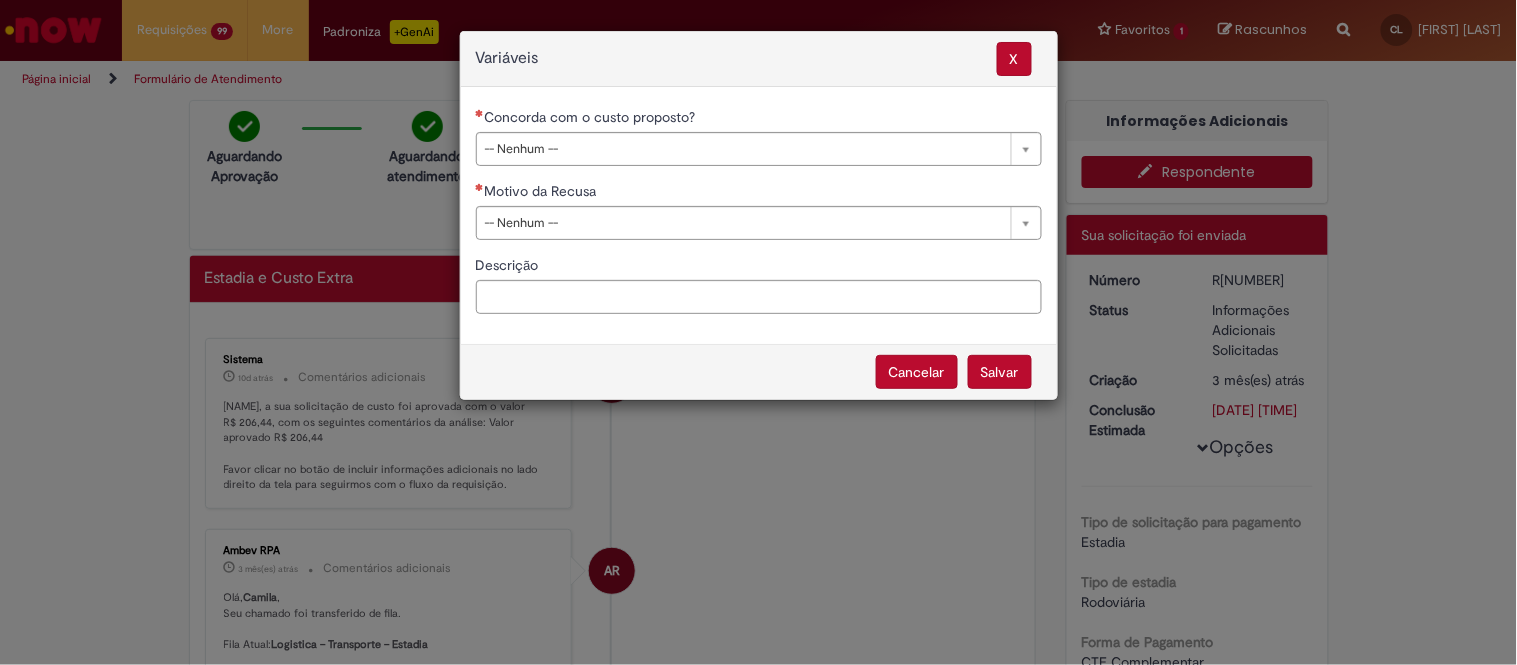 click on "**********" at bounding box center (759, 218) 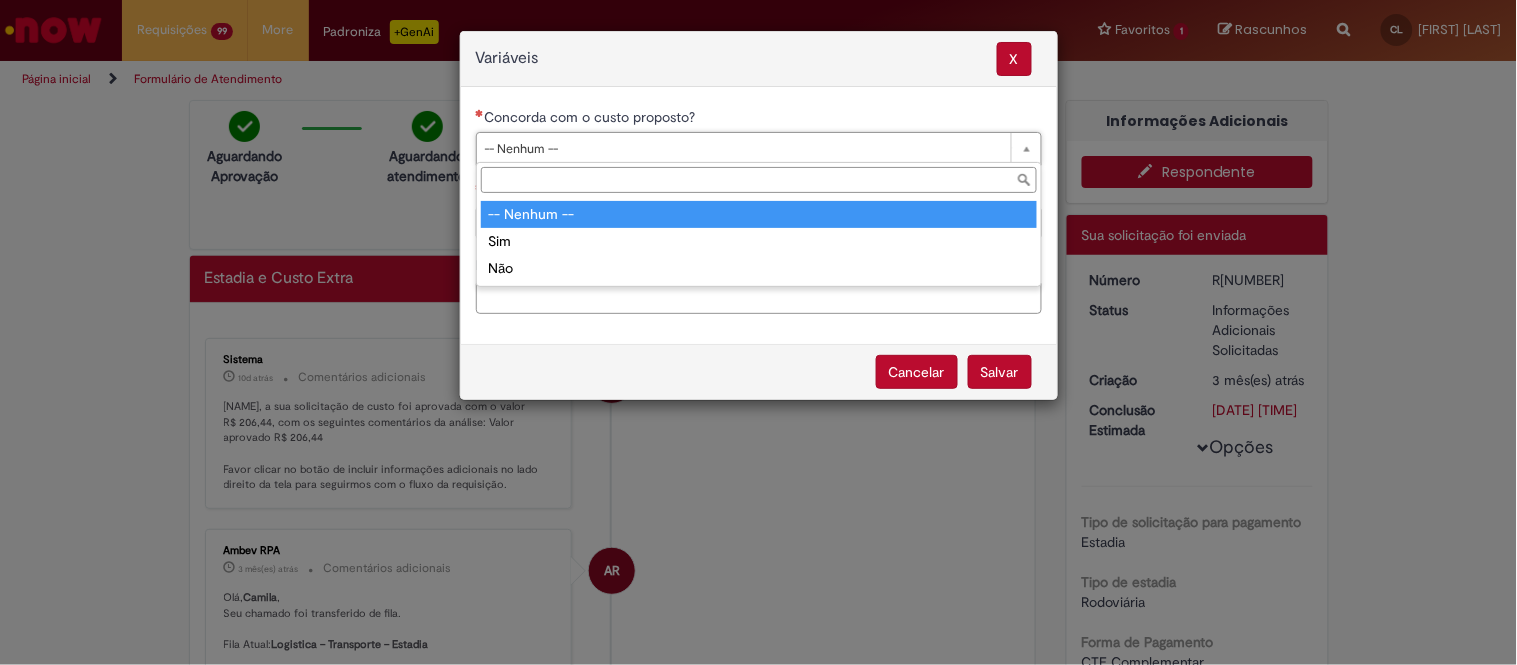 drag, startPoint x: 917, startPoint y: 163, endPoint x: 873, endPoint y: 194, distance: 53.823788 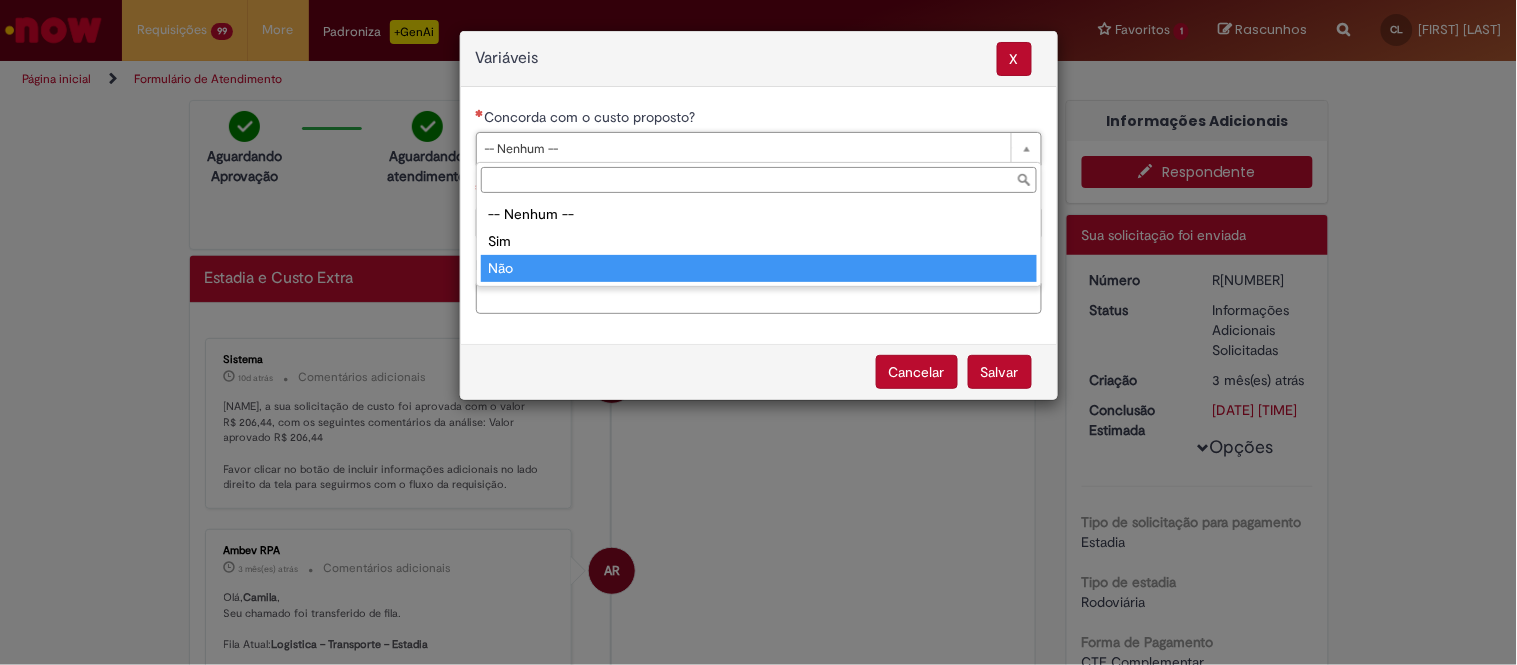 type on "***" 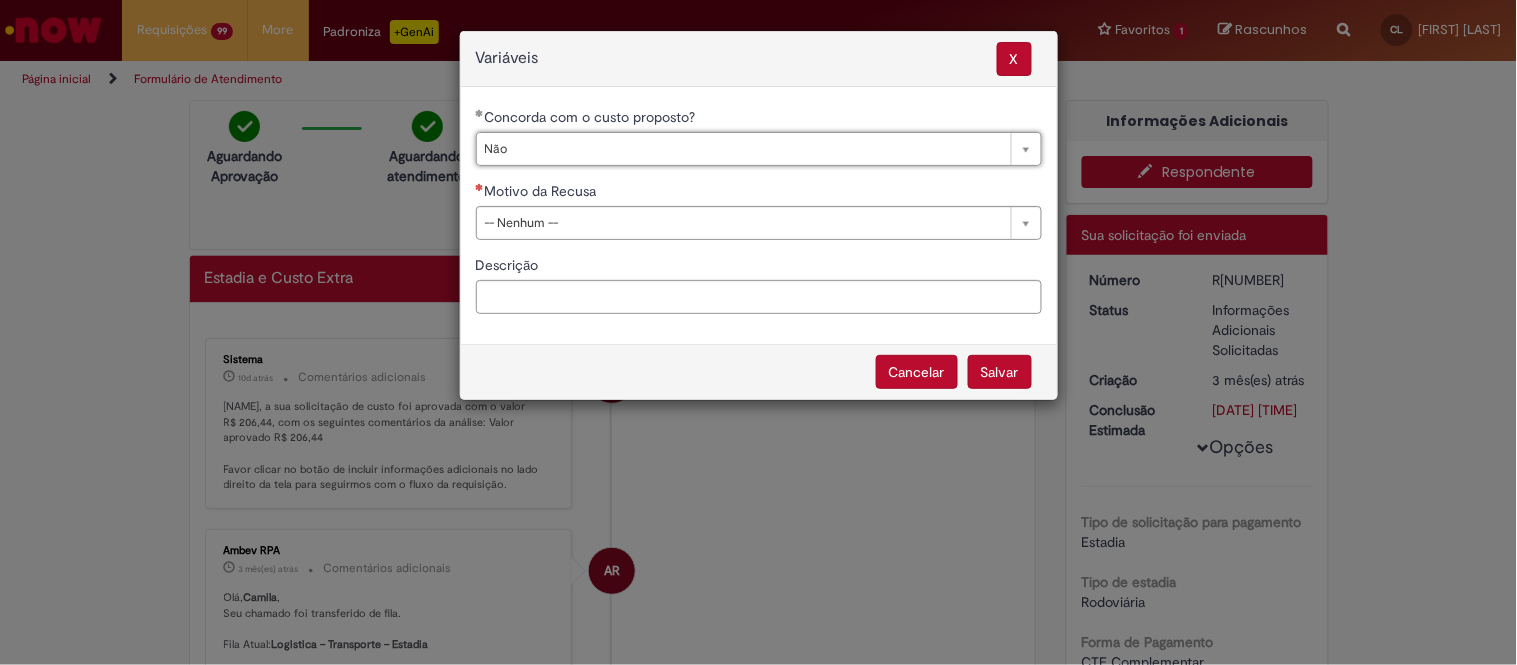 drag, startPoint x: 652, startPoint y: 144, endPoint x: 615, endPoint y: 193, distance: 61.400326 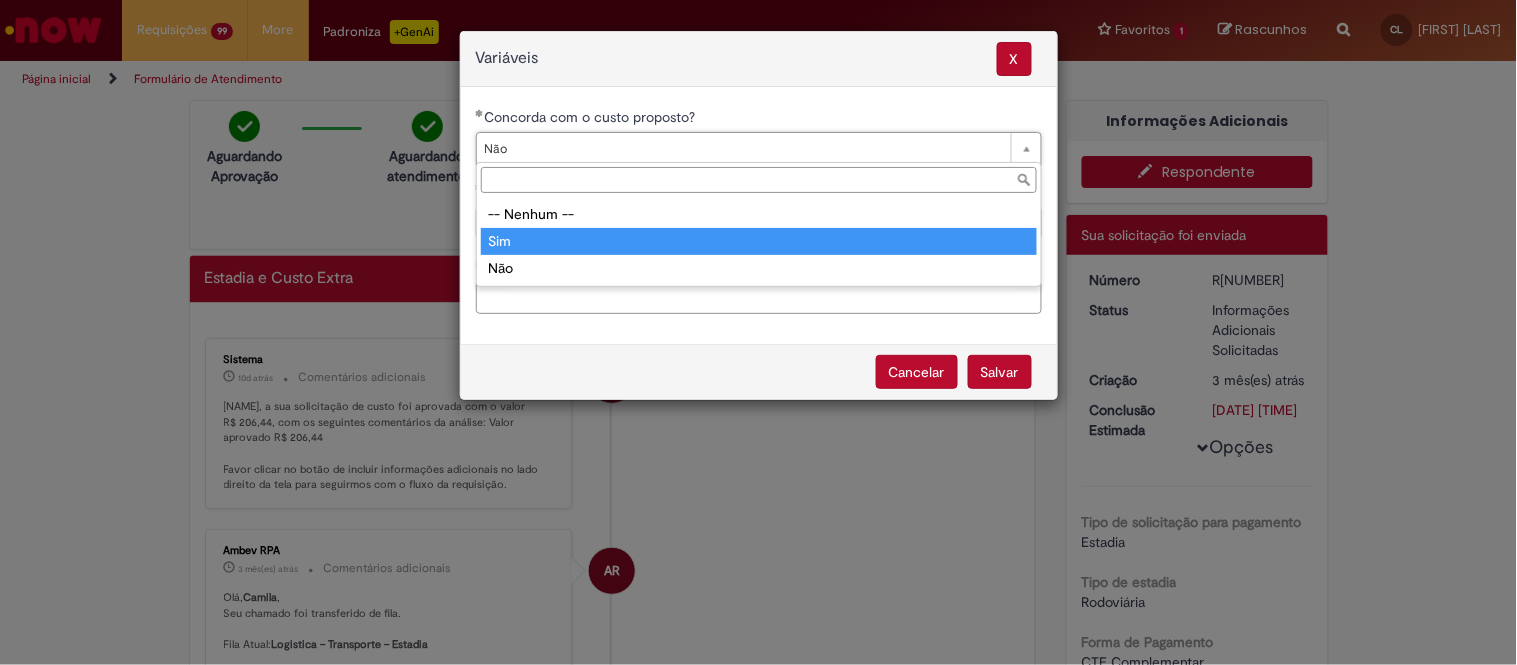 type on "***" 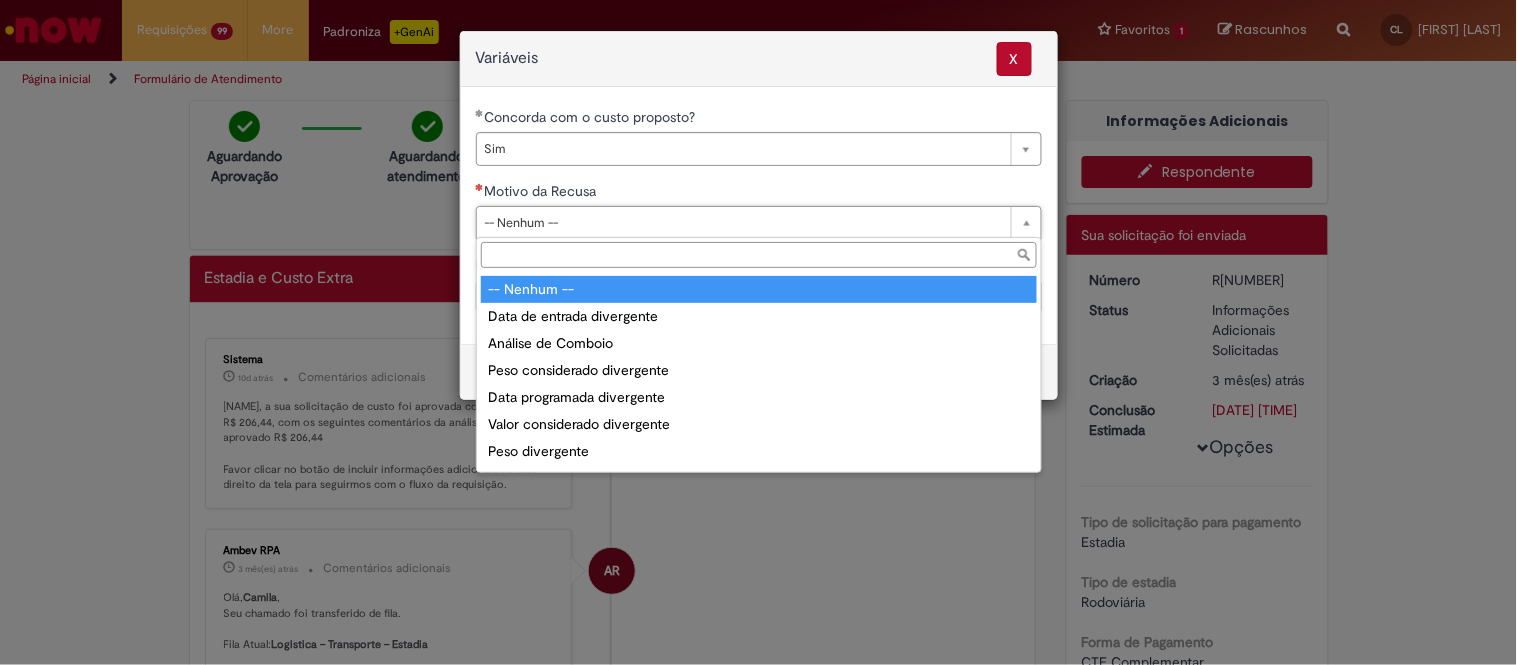 scroll, scrollTop: 0, scrollLeft: 0, axis: both 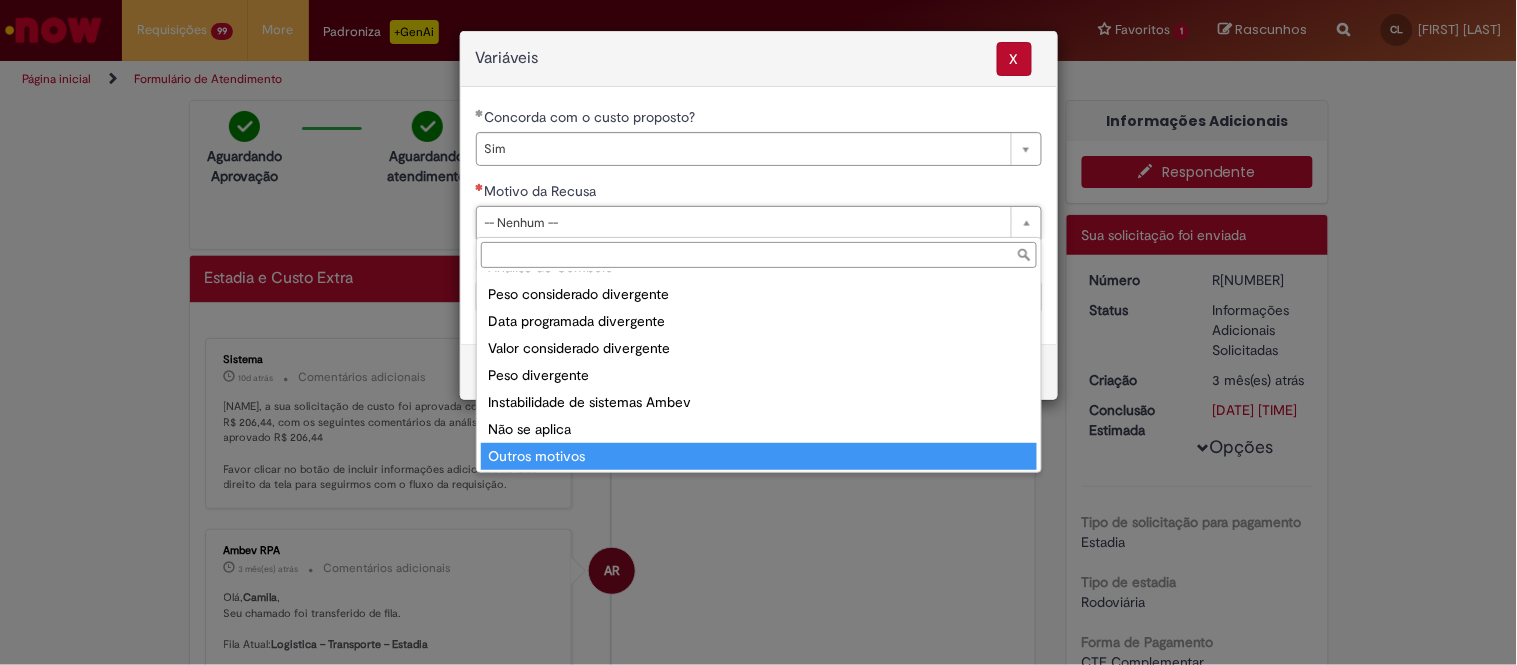 type on "**********" 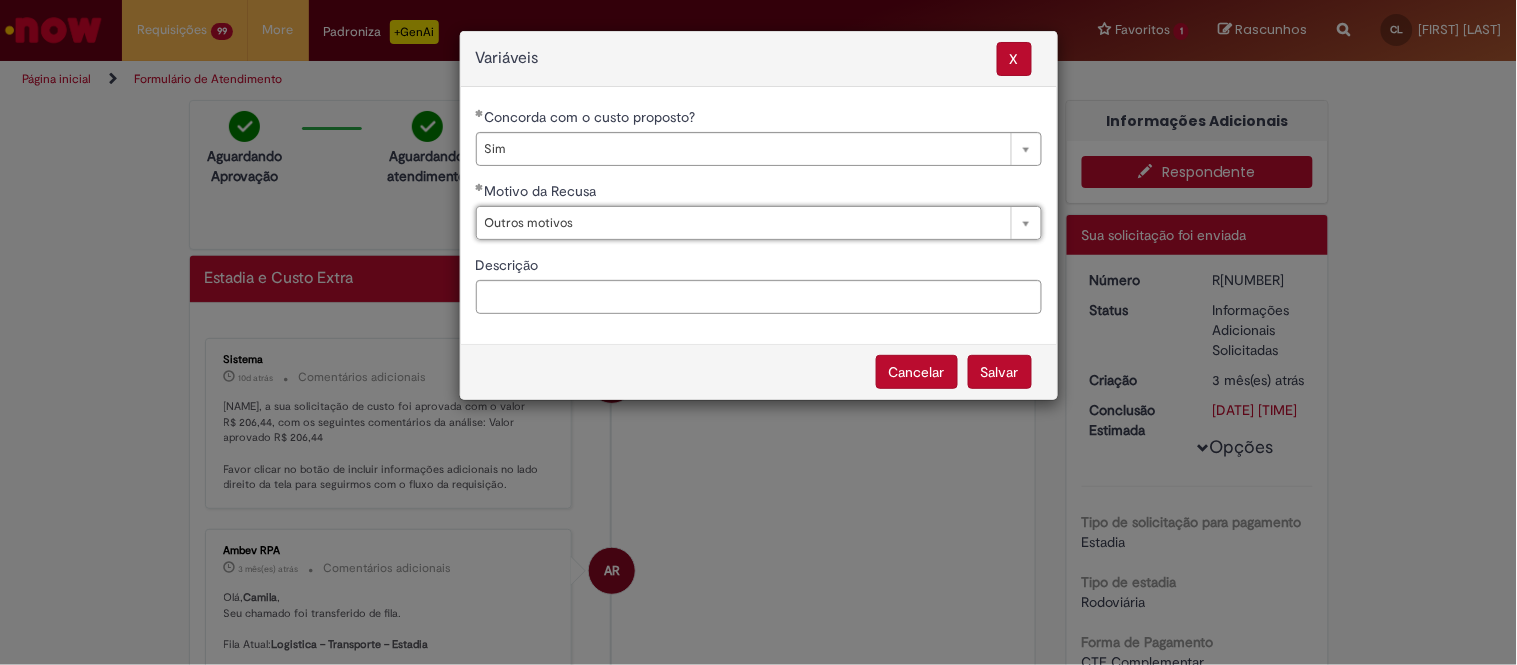 click on "Salvar" at bounding box center [1000, 372] 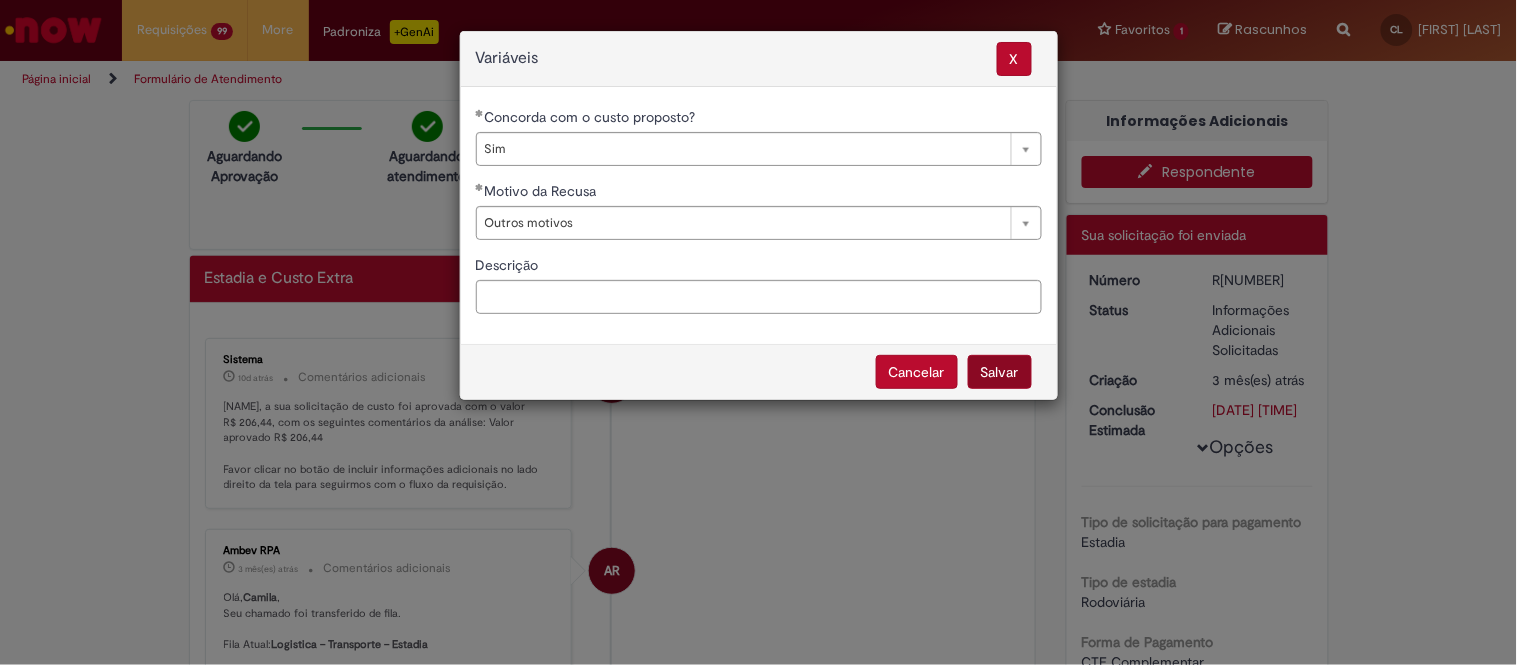 select on "***" 